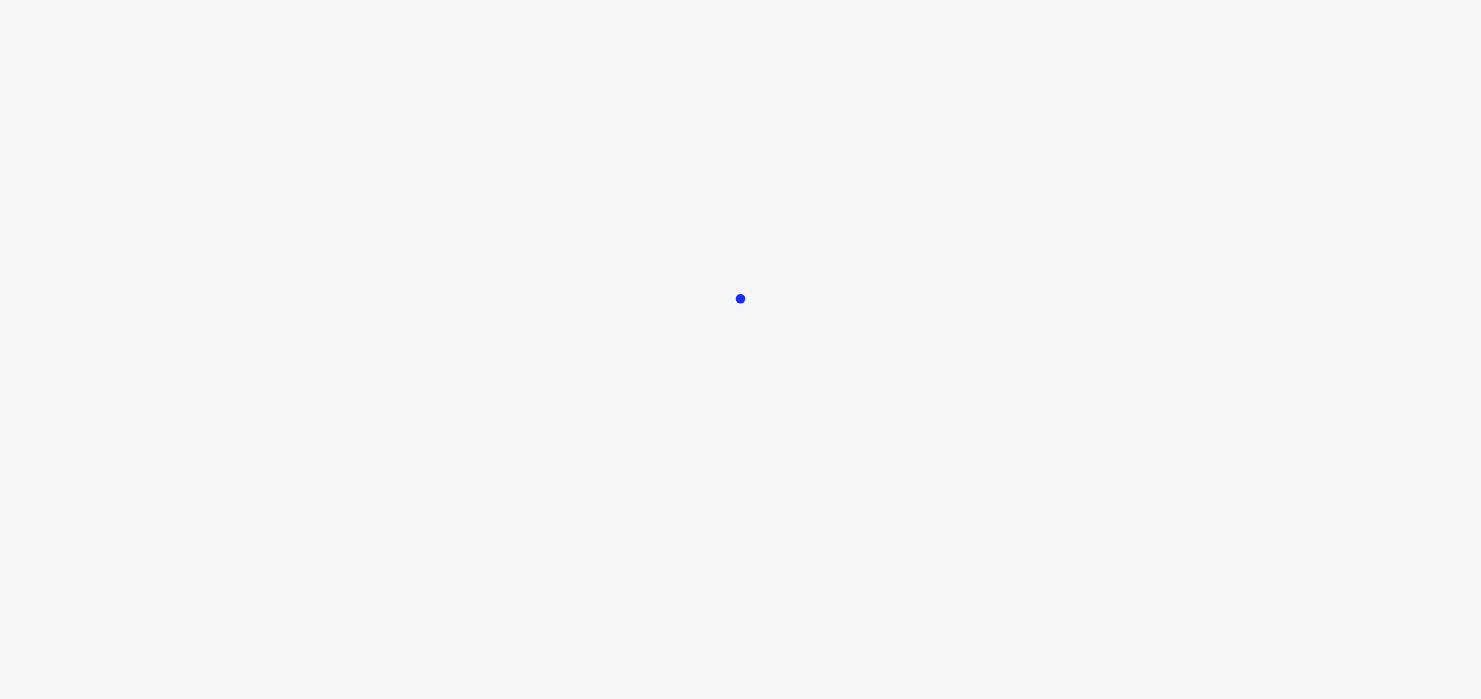 scroll, scrollTop: 0, scrollLeft: 0, axis: both 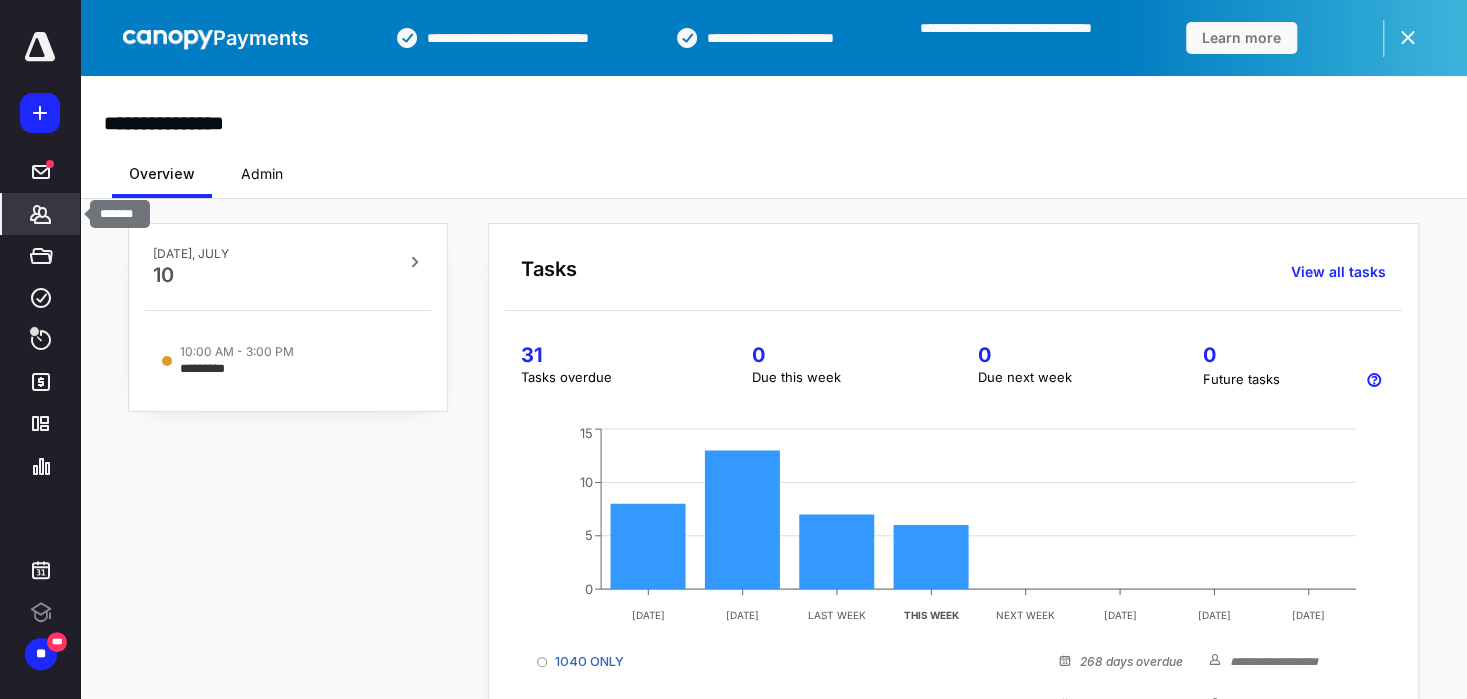 click 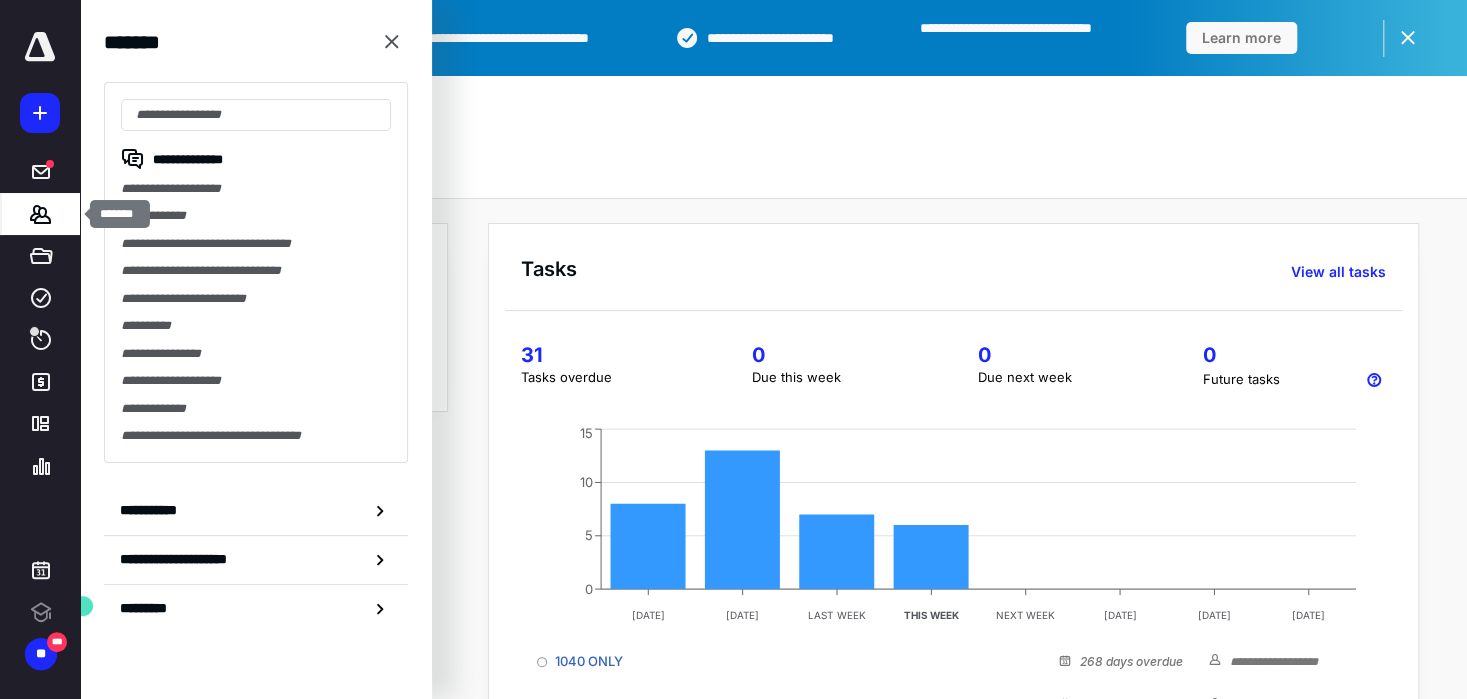 scroll, scrollTop: 0, scrollLeft: 0, axis: both 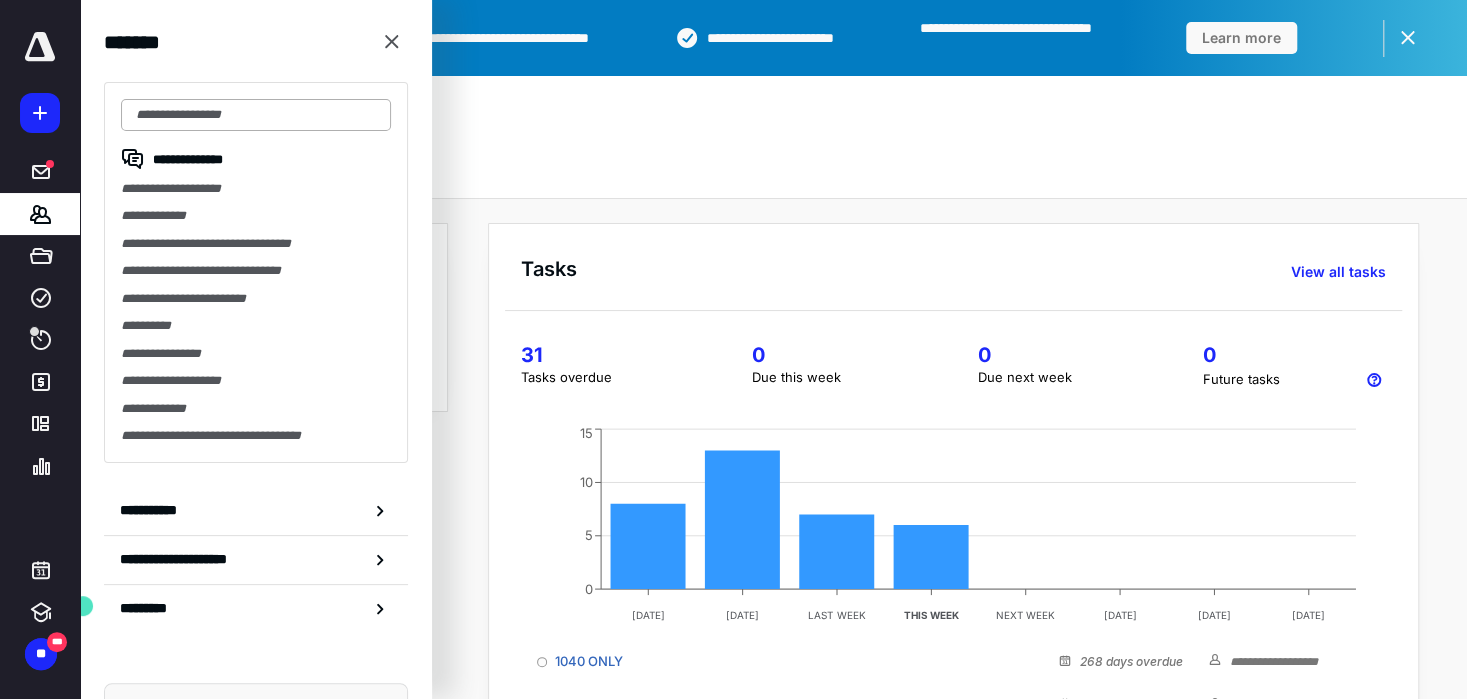 click at bounding box center (256, 115) 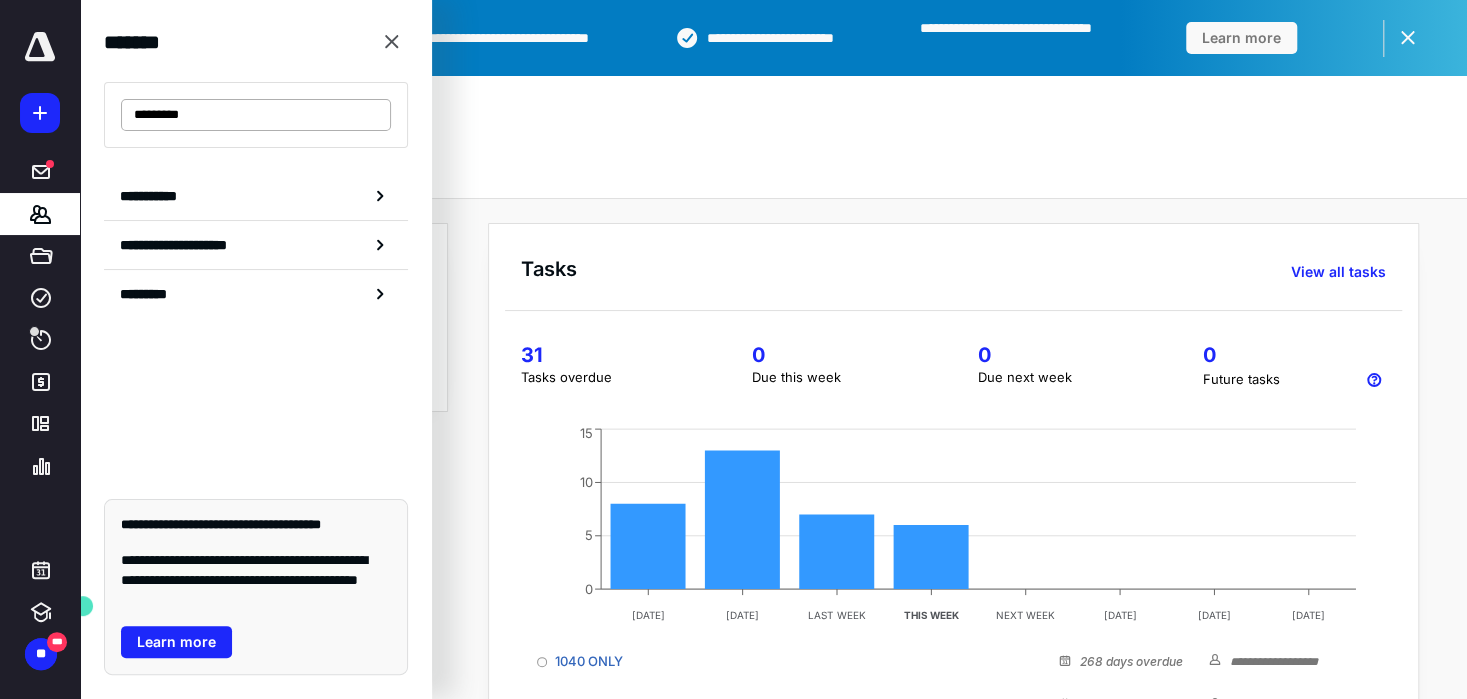 click on "*********" at bounding box center [256, 115] 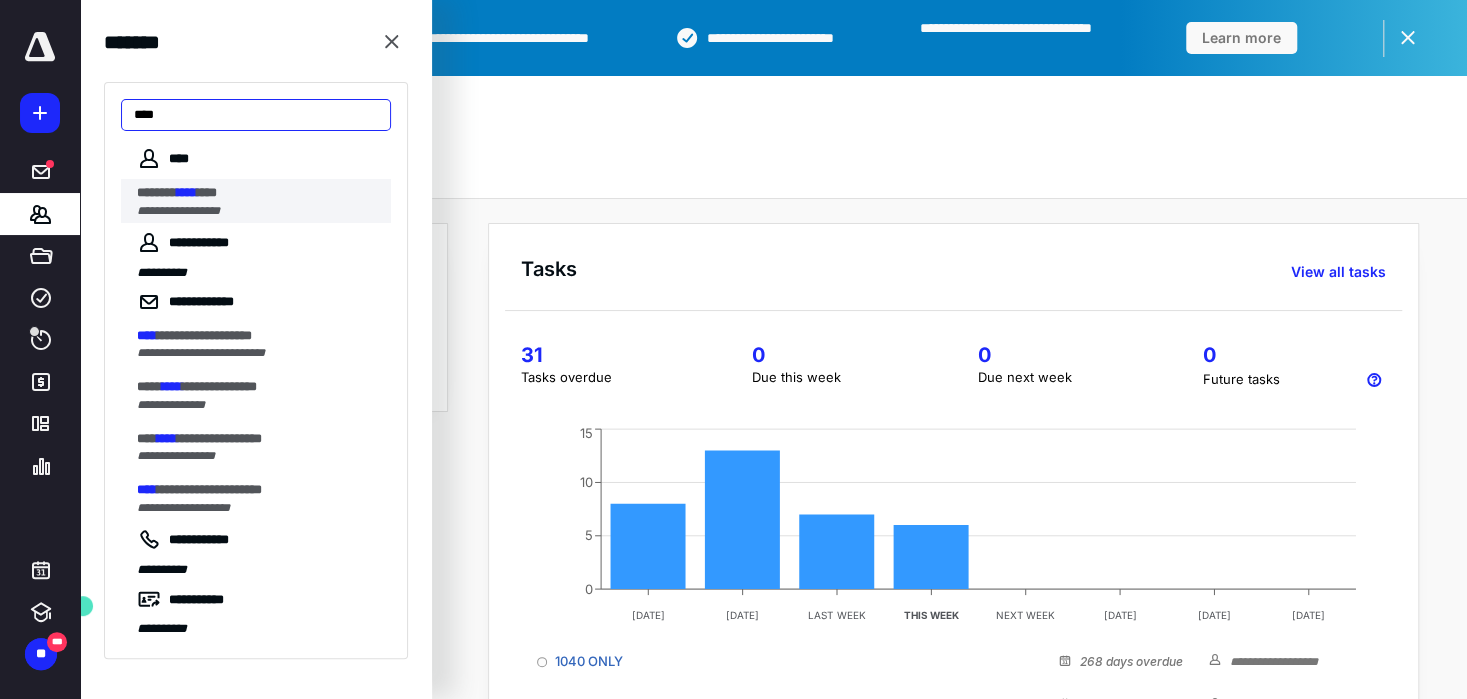 type on "****" 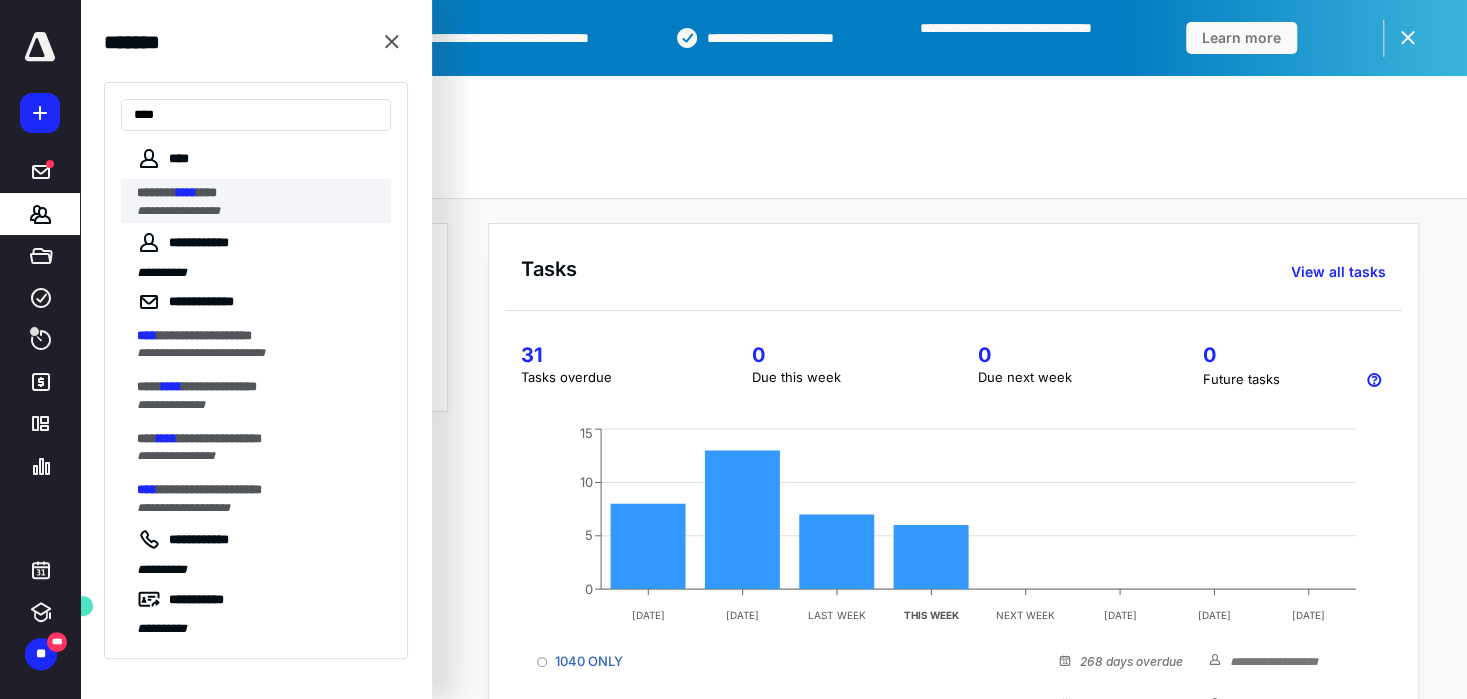 click on "**********" at bounding box center (178, 211) 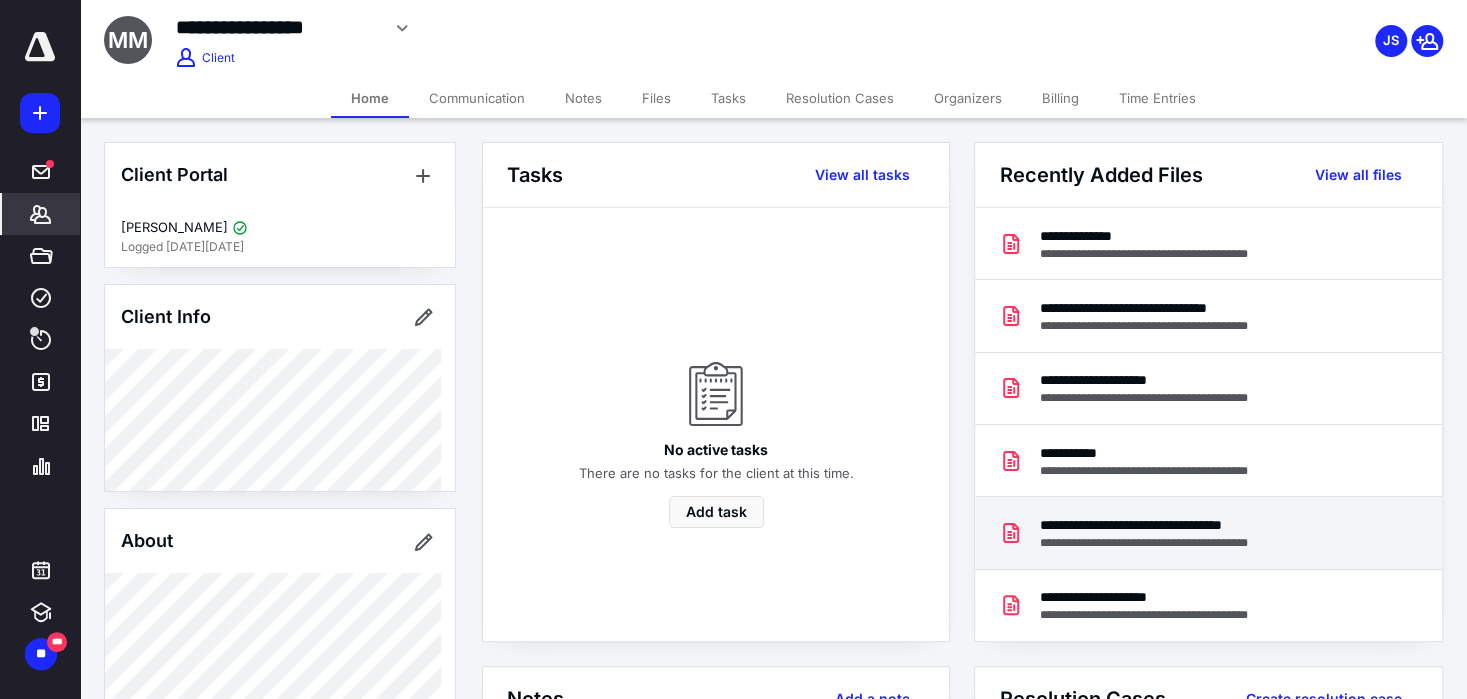 scroll, scrollTop: 200, scrollLeft: 0, axis: vertical 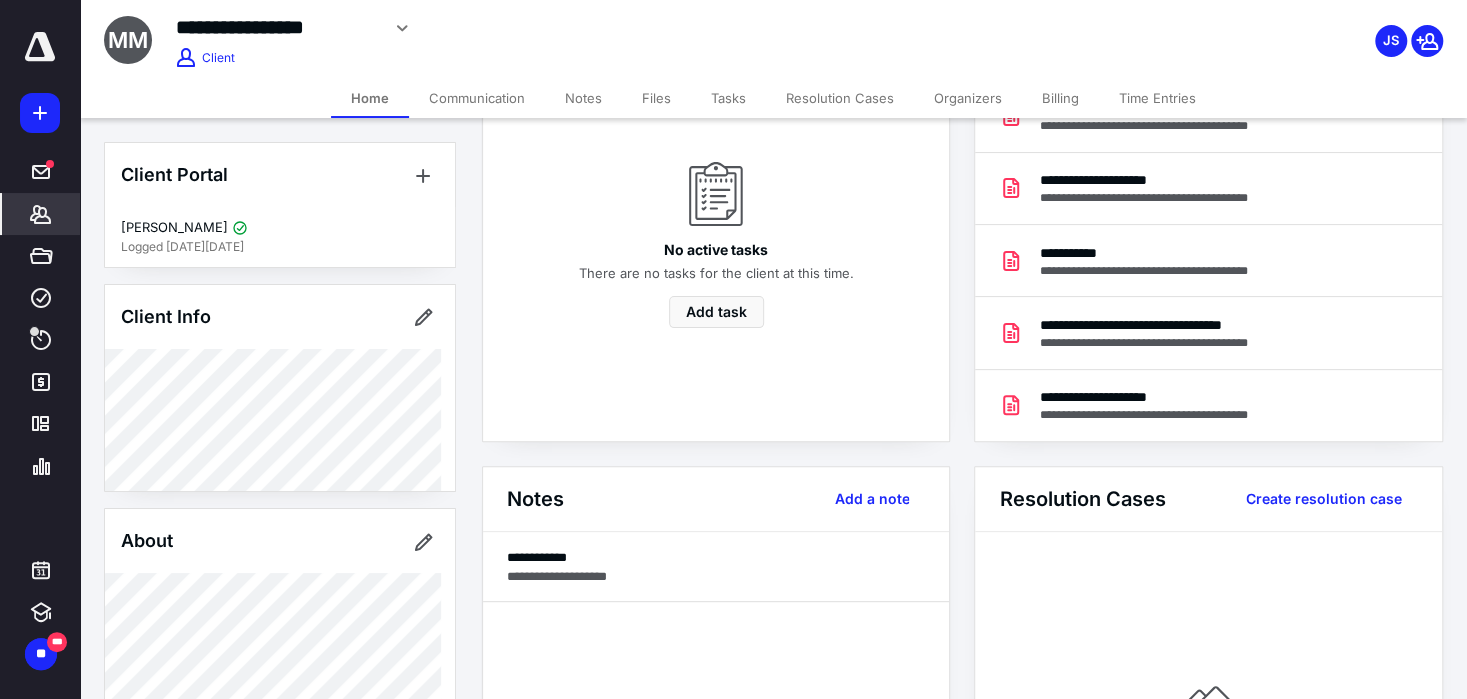 click on "Files" at bounding box center (656, 98) 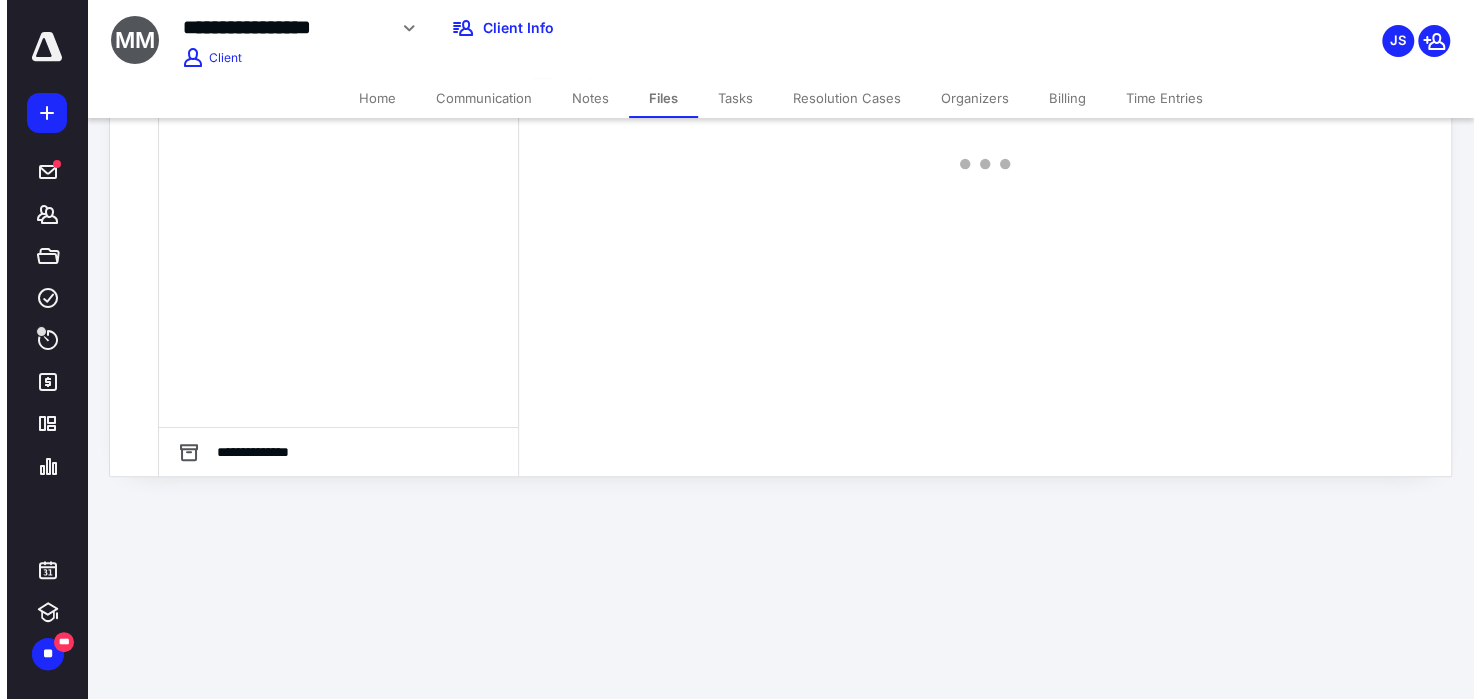 scroll, scrollTop: 0, scrollLeft: 0, axis: both 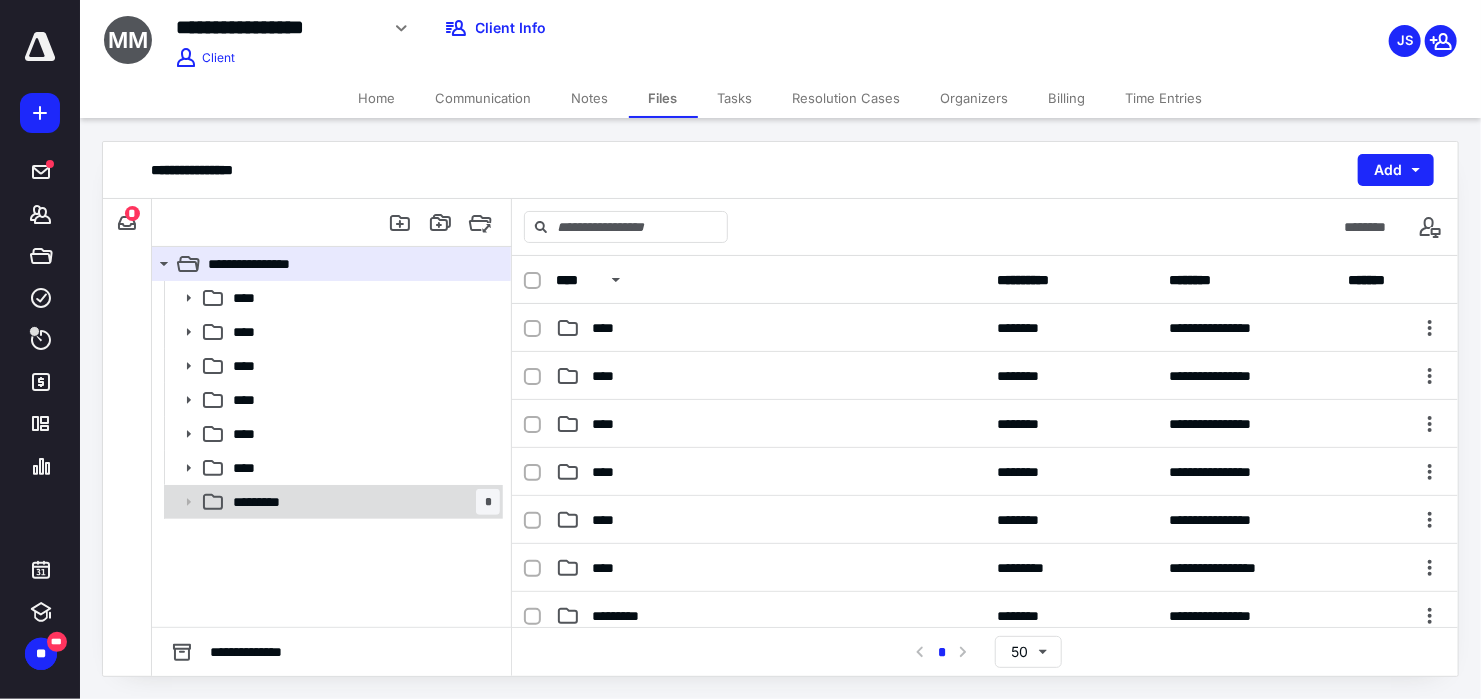 click on "********* *" at bounding box center (362, 502) 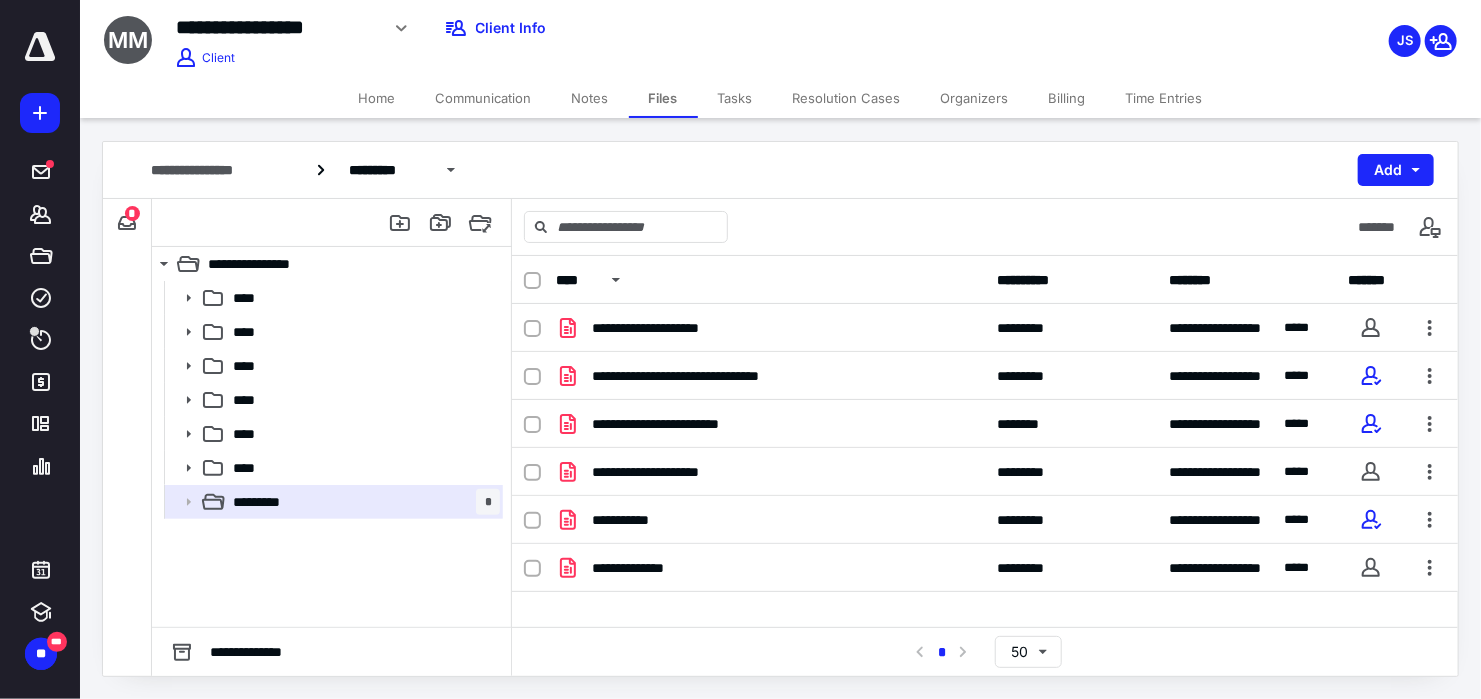 click on "**********" at bounding box center [780, 170] 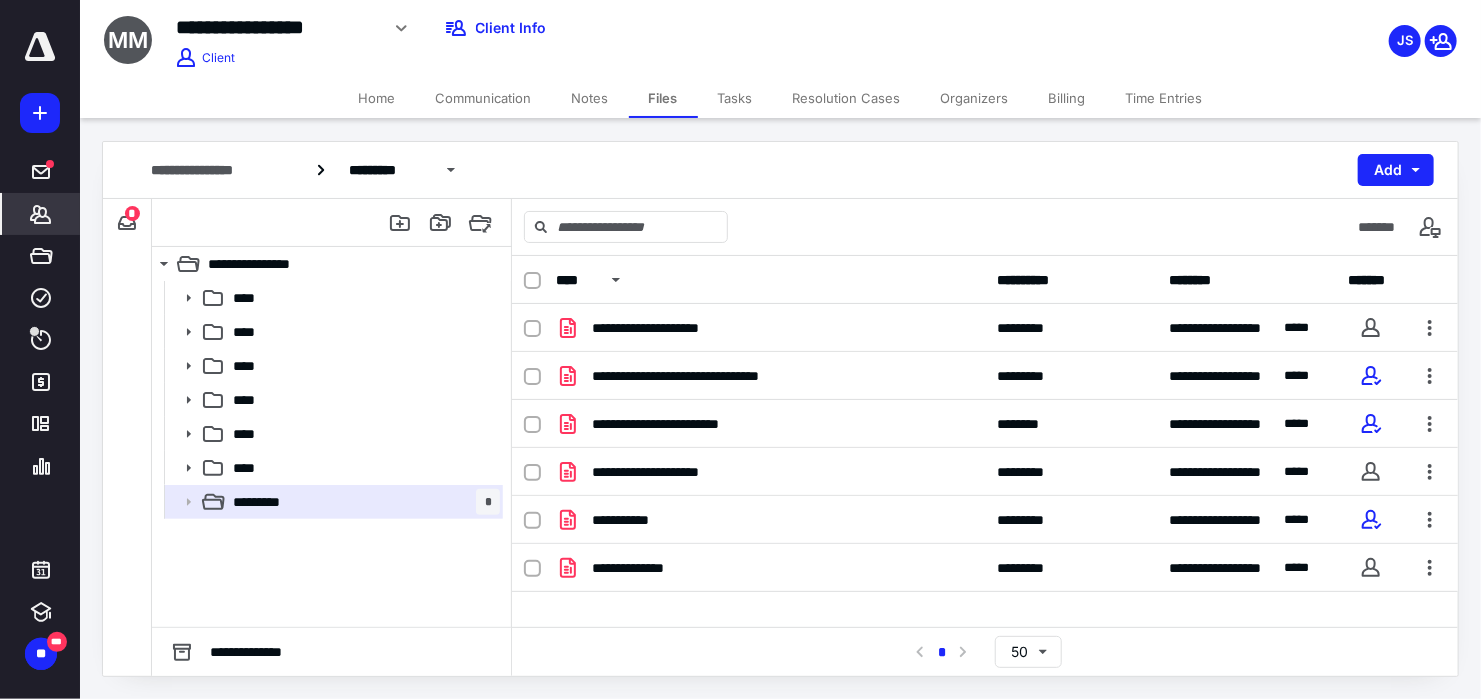click on "*******" at bounding box center (41, 214) 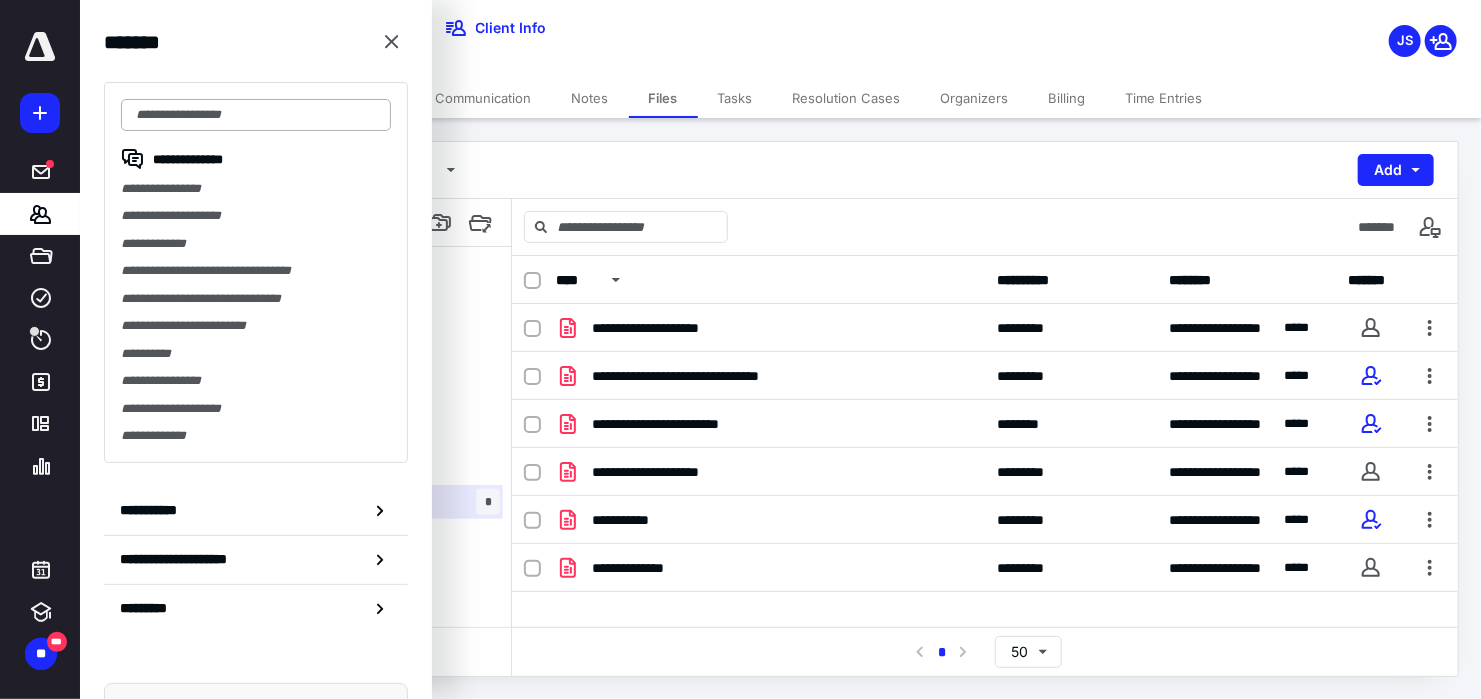 click at bounding box center [256, 115] 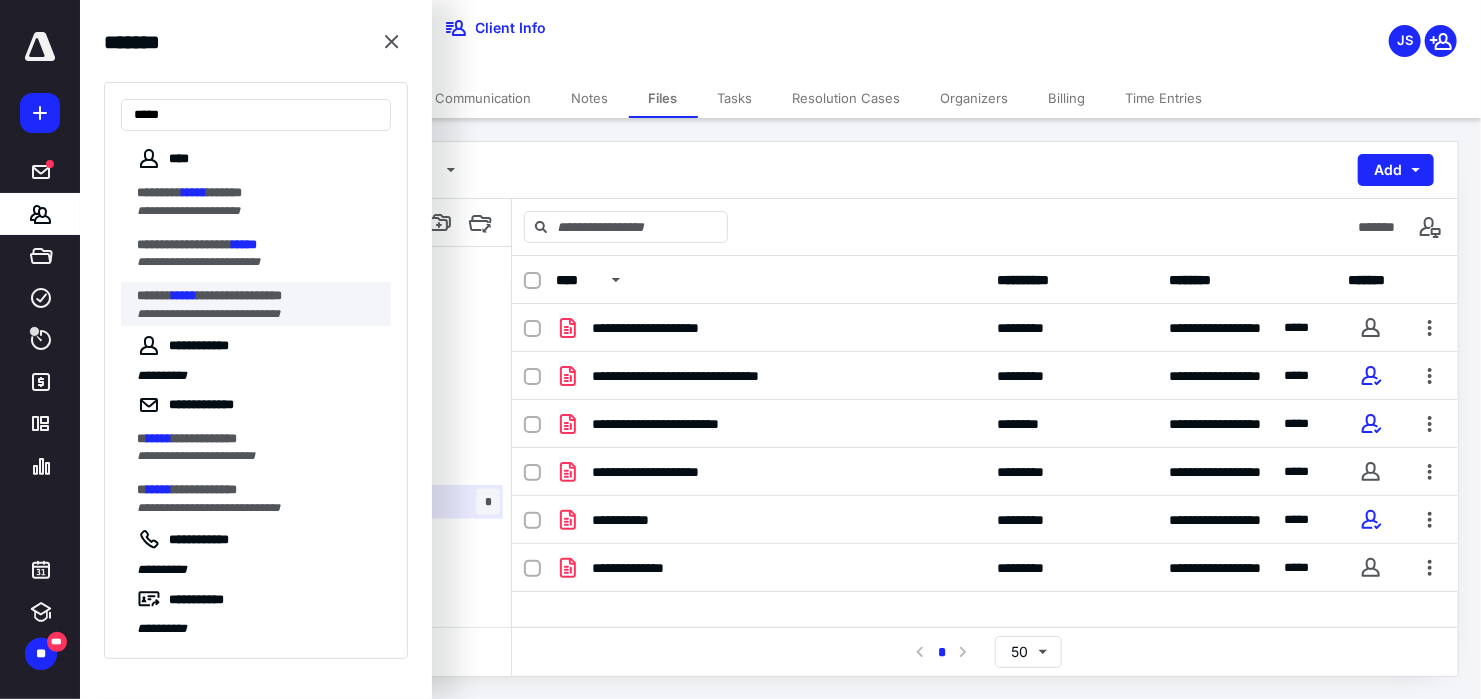 type on "*****" 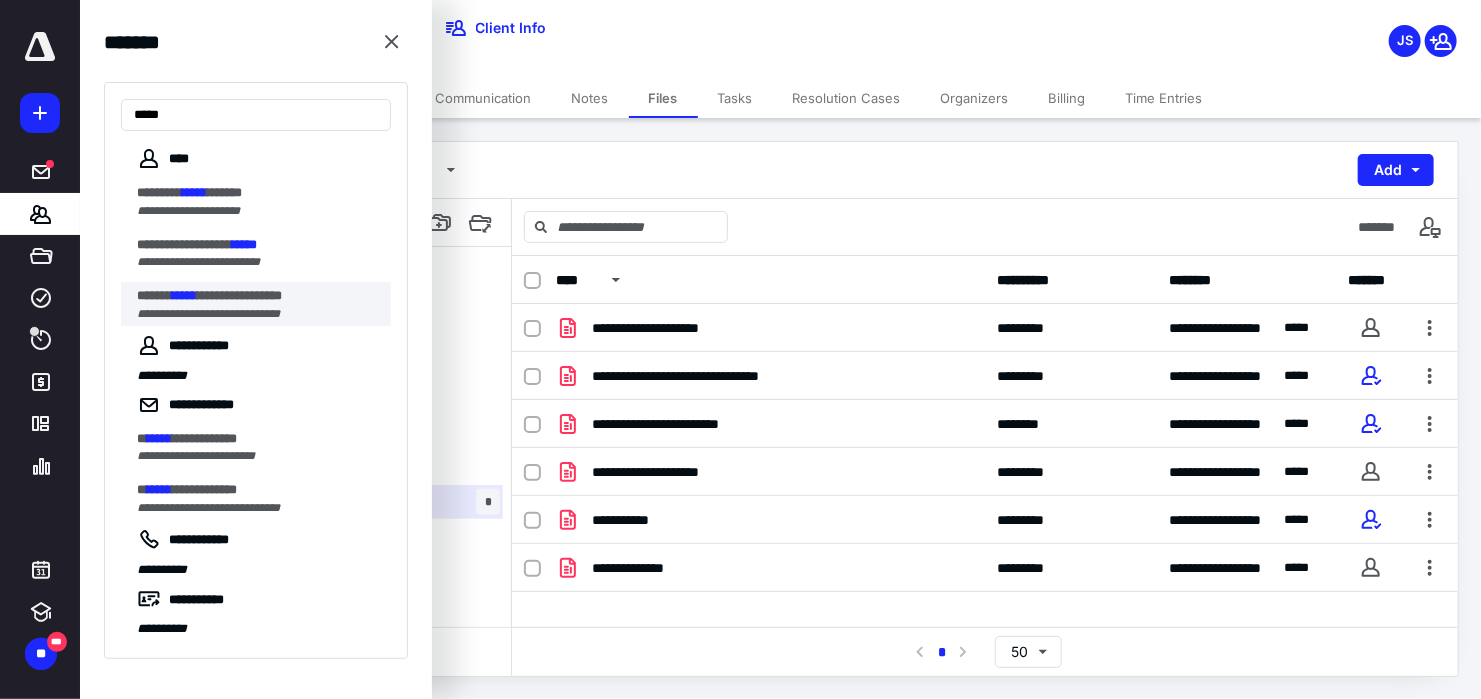 click on "**********" at bounding box center [239, 295] 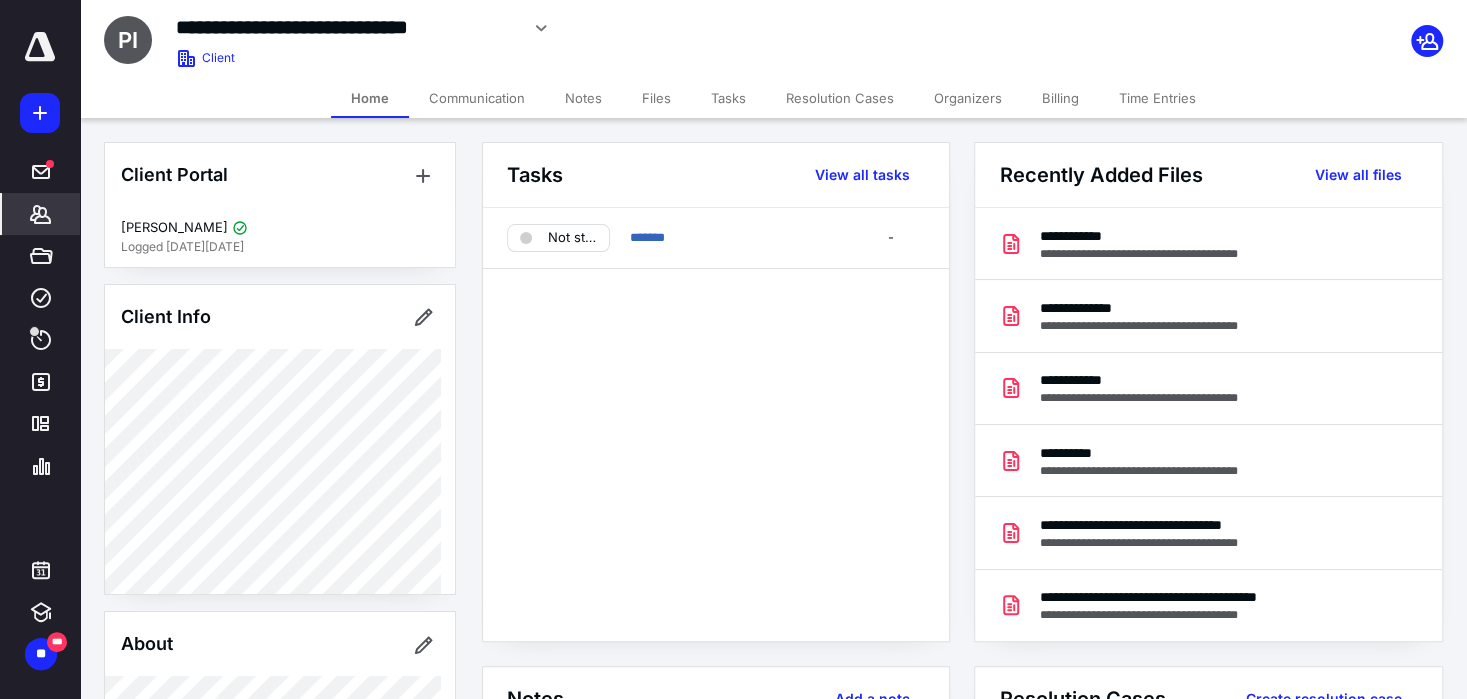 click on "Files" at bounding box center (656, 98) 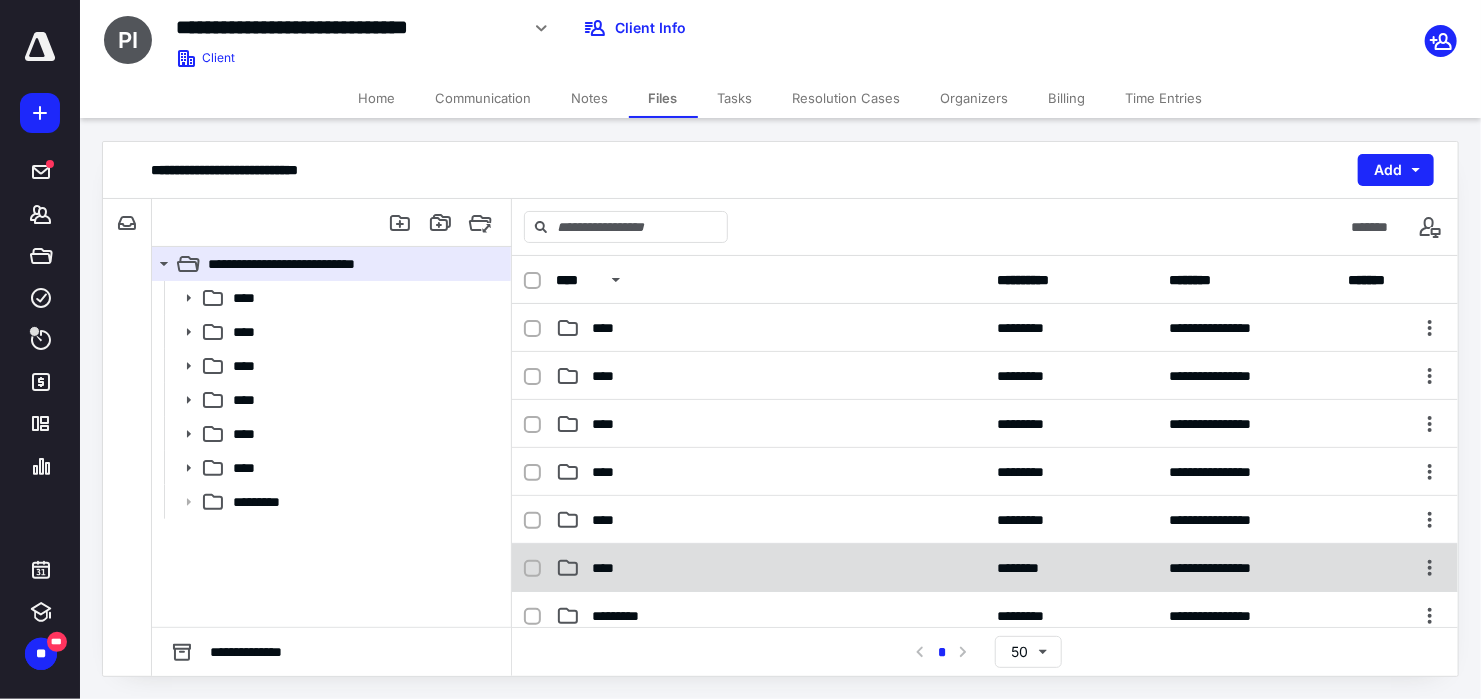 click on "****" at bounding box center [770, 568] 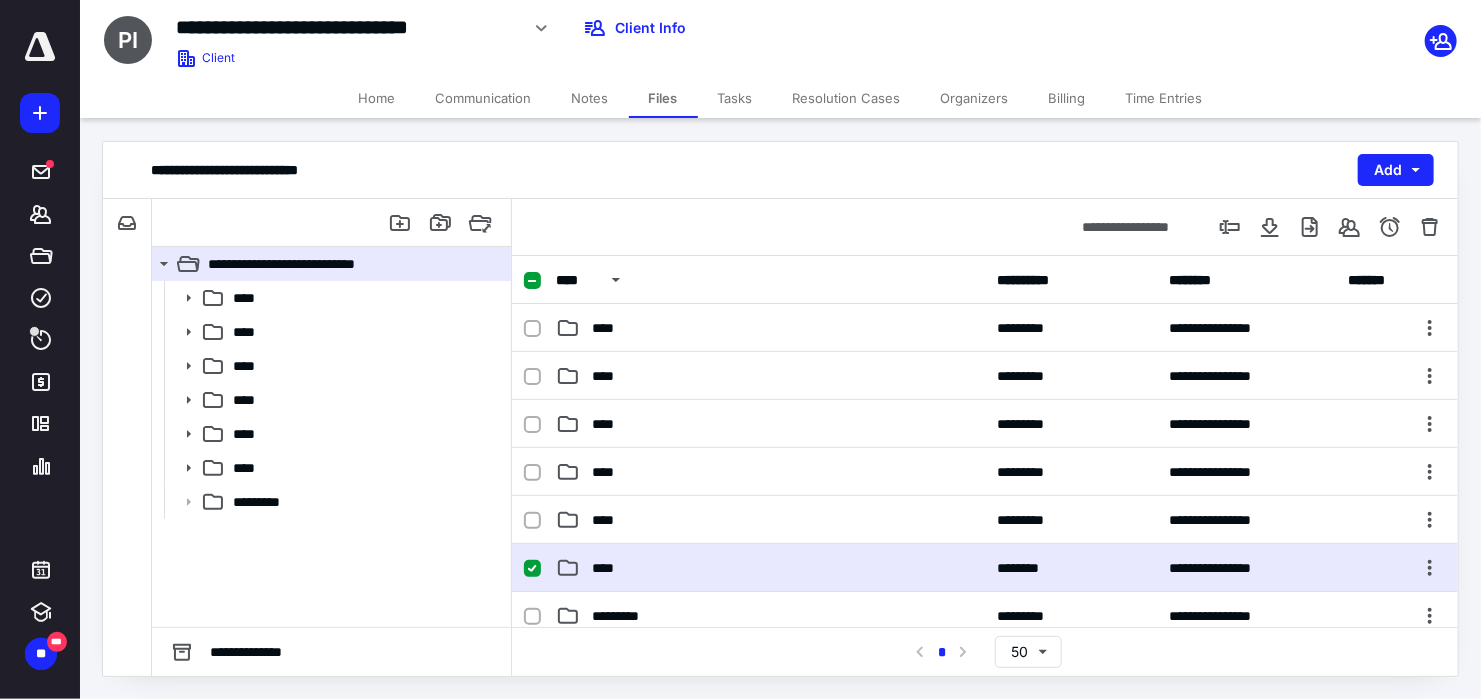 click on "****" at bounding box center (770, 568) 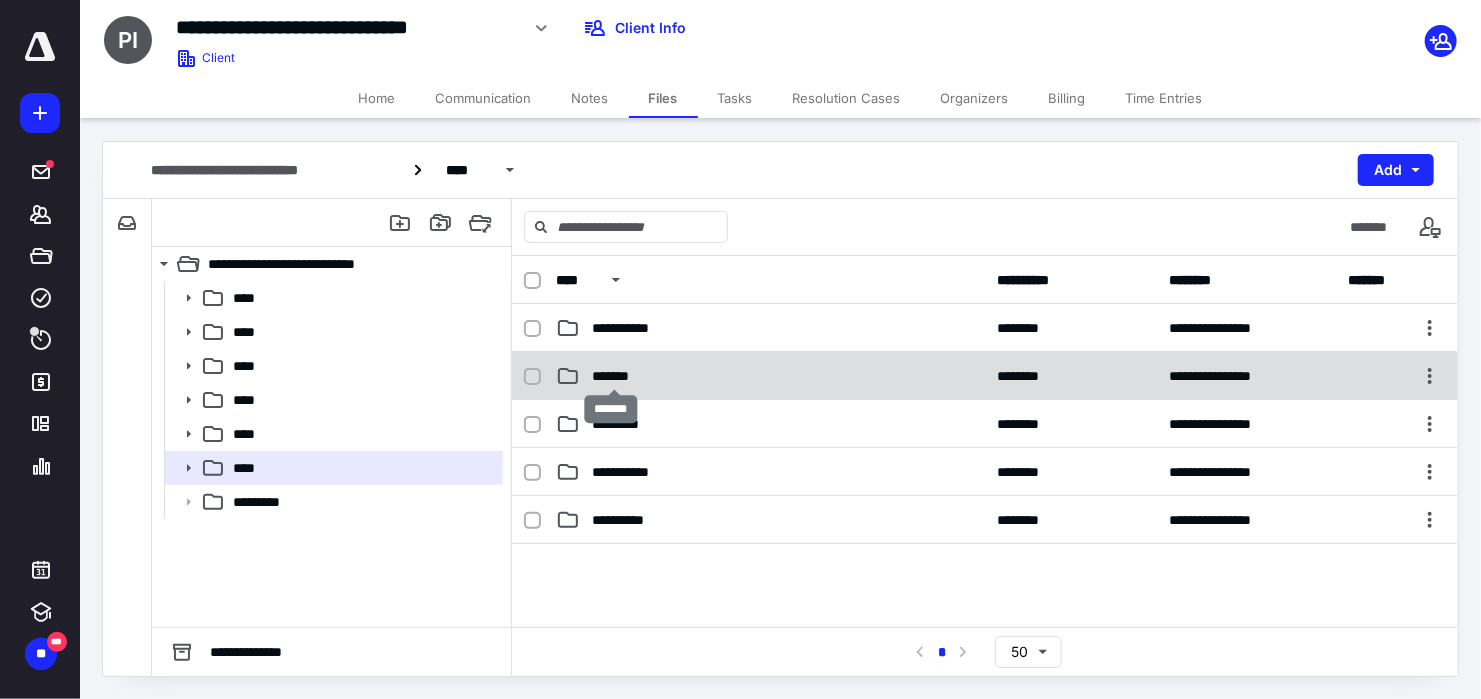 click on "*******" at bounding box center (614, 376) 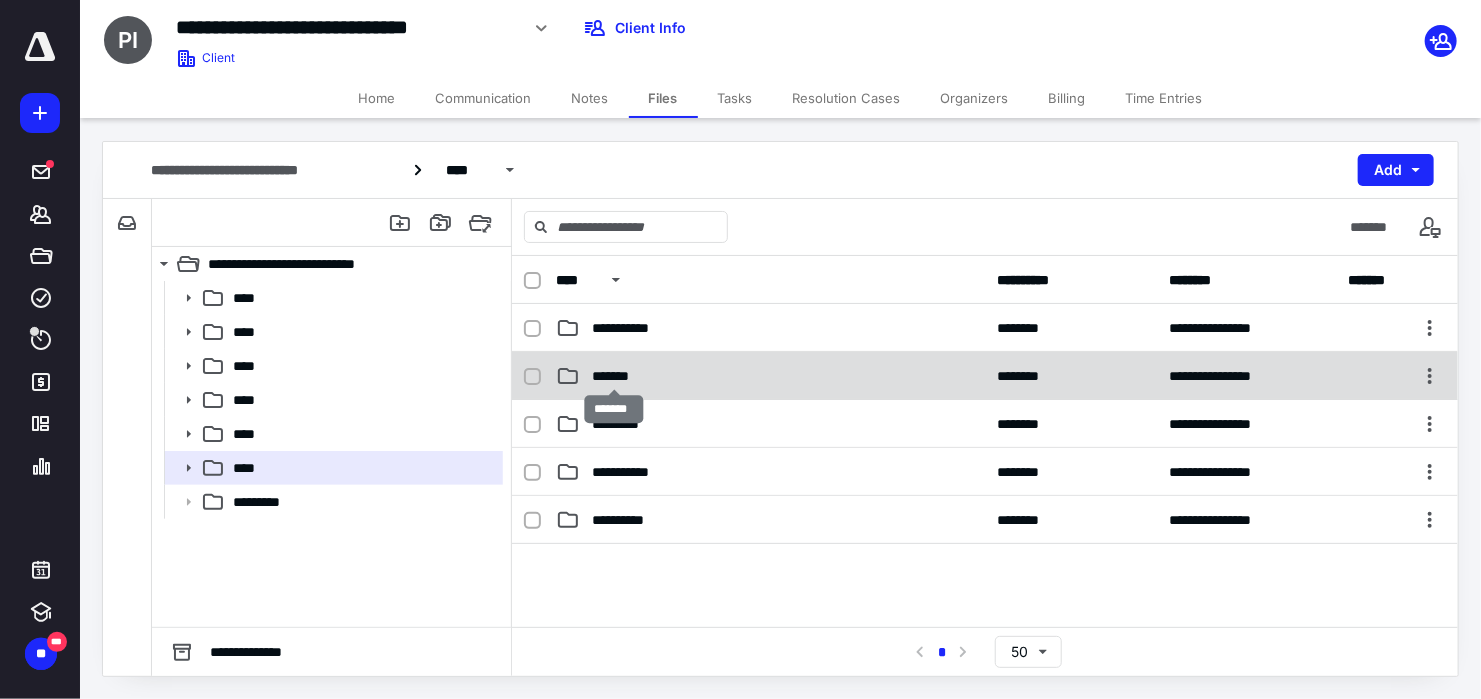 click on "*******" at bounding box center (614, 376) 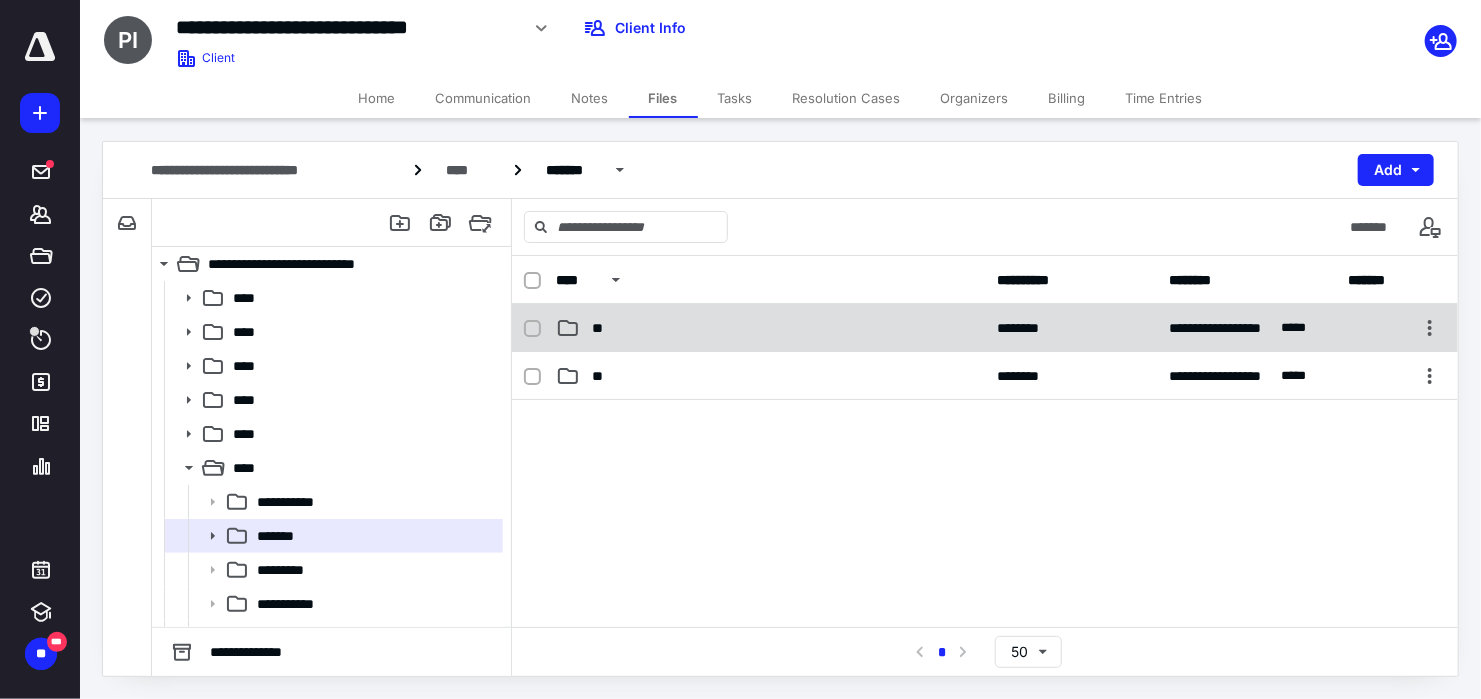 click on "**" at bounding box center (770, 328) 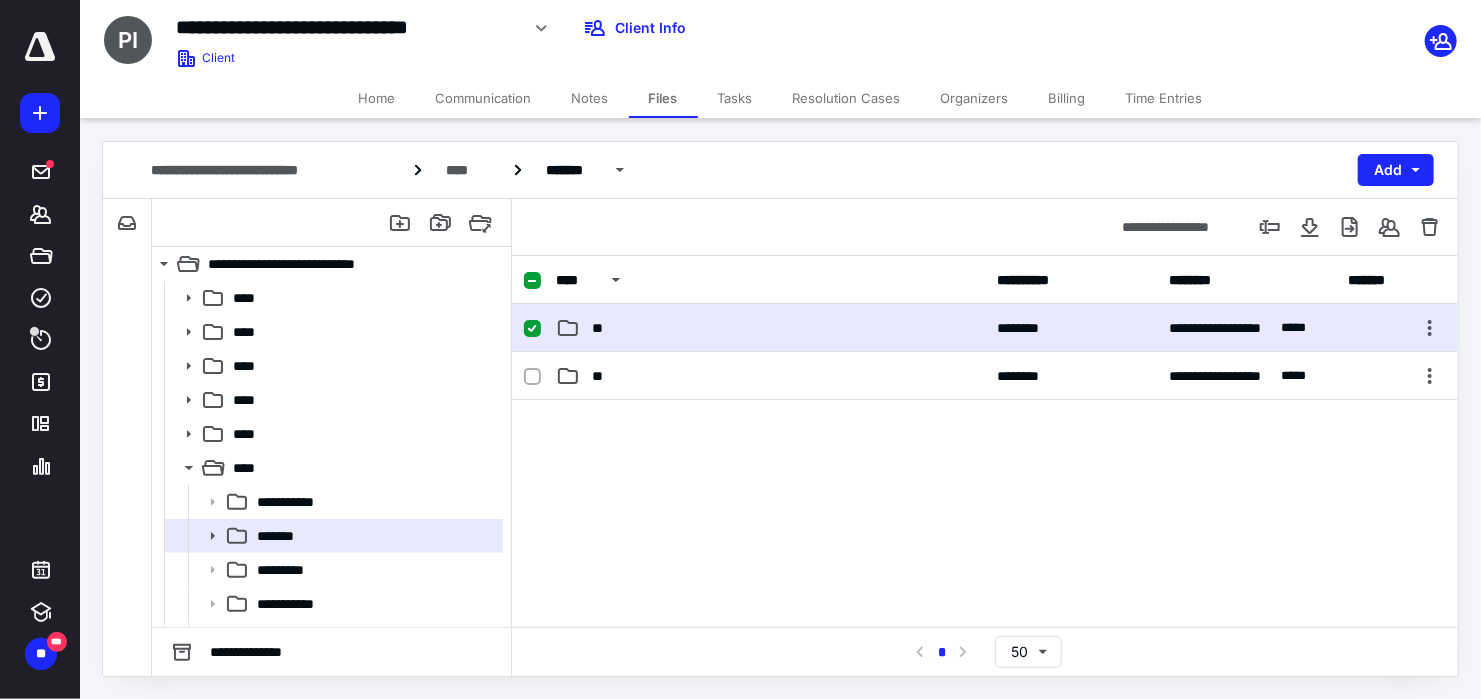 click on "**" at bounding box center [770, 328] 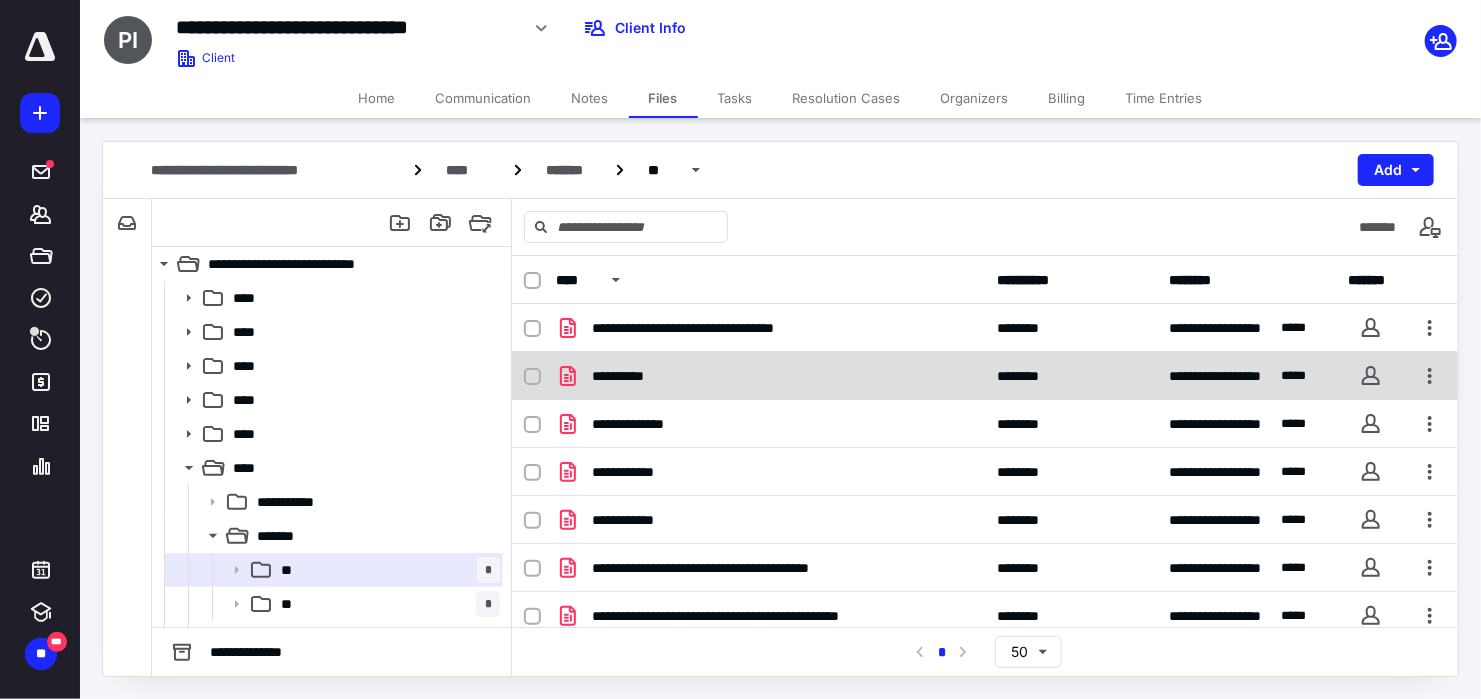 click on "**********" at bounding box center (770, 376) 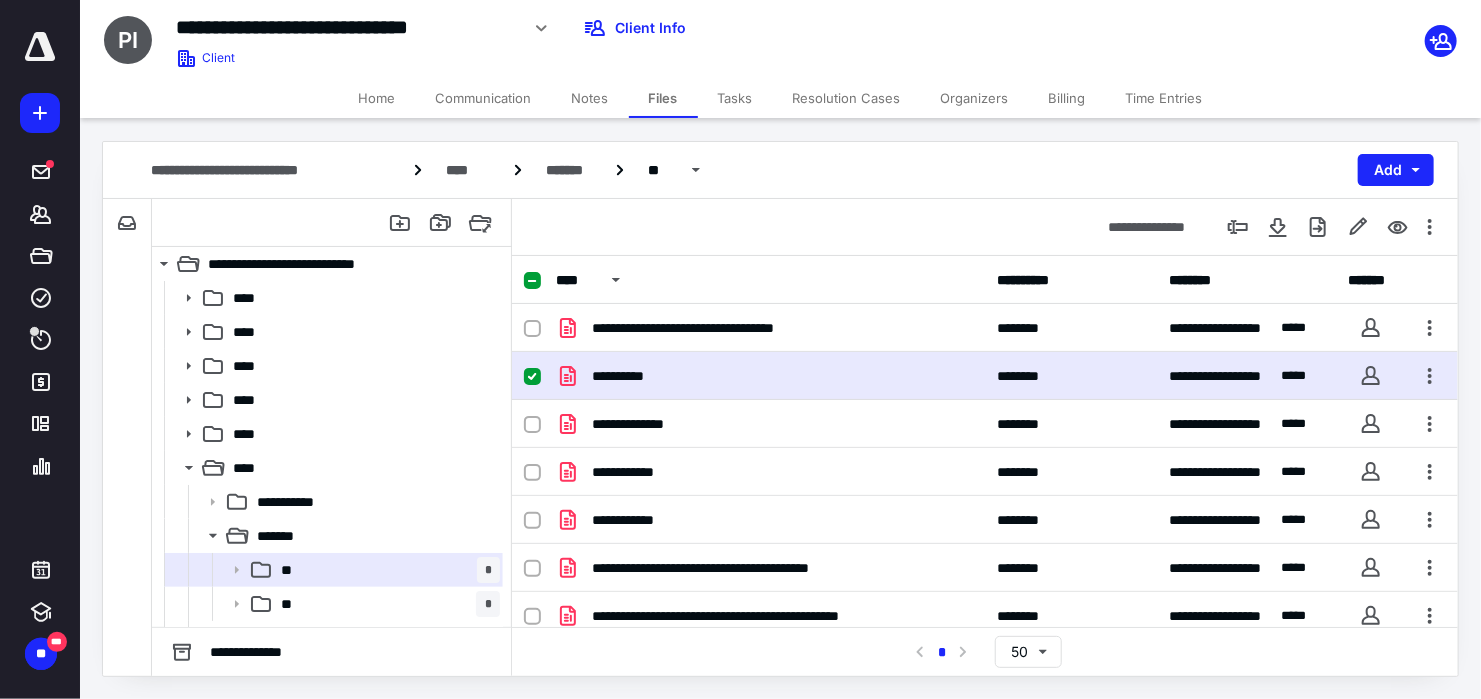 click on "**********" at bounding box center (770, 376) 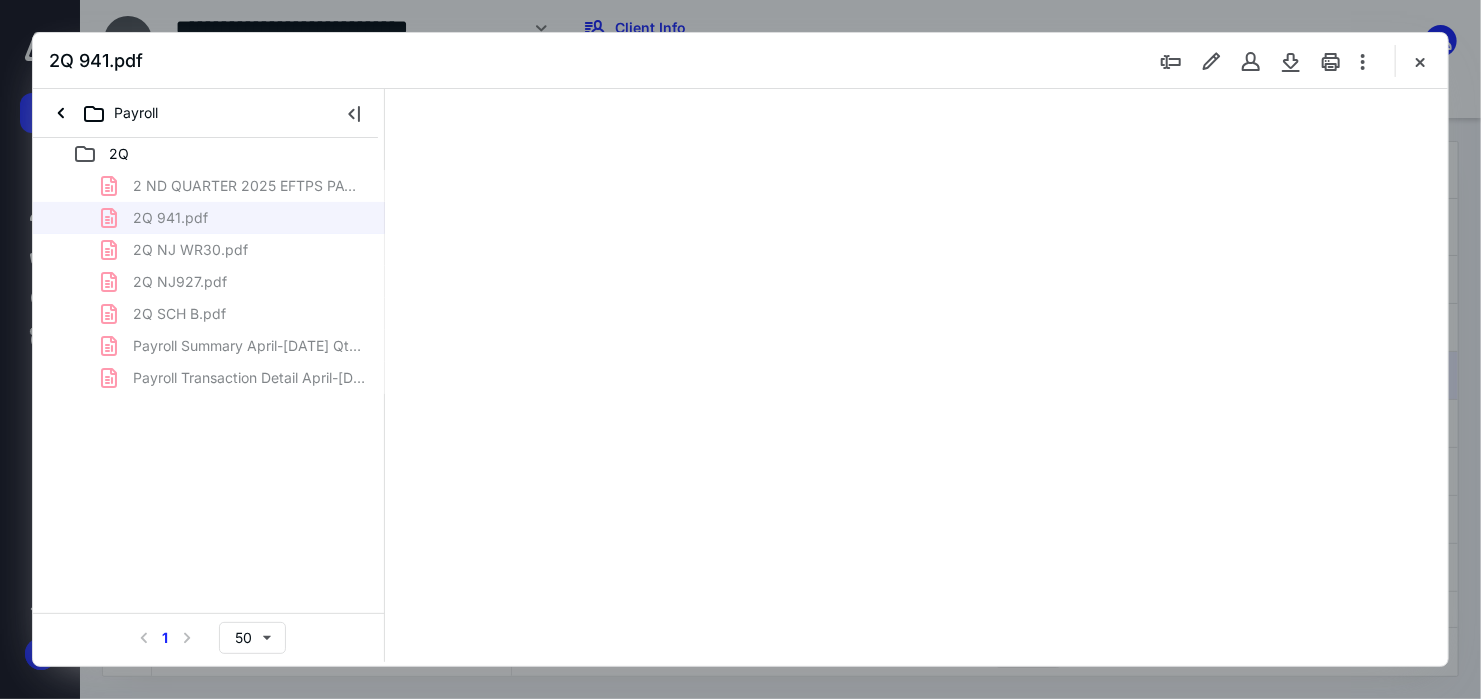 scroll, scrollTop: 0, scrollLeft: 0, axis: both 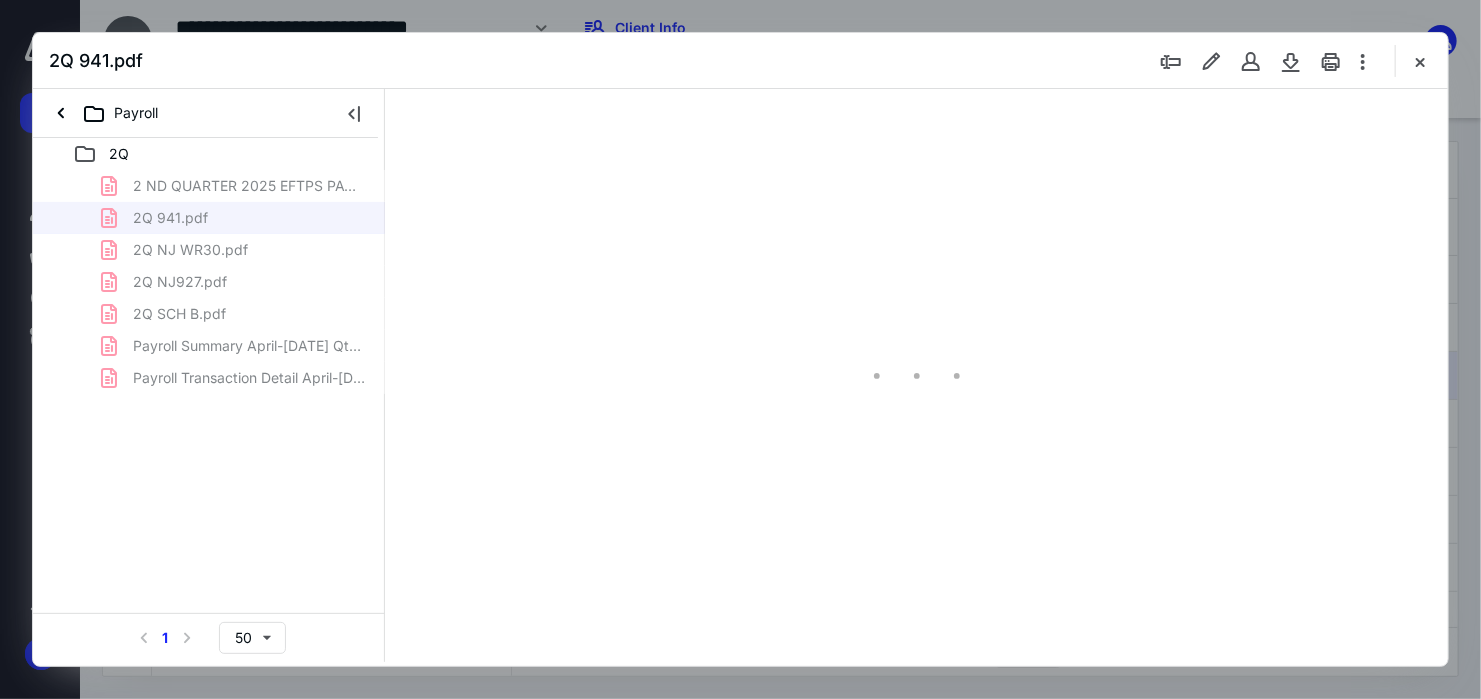 type on "63" 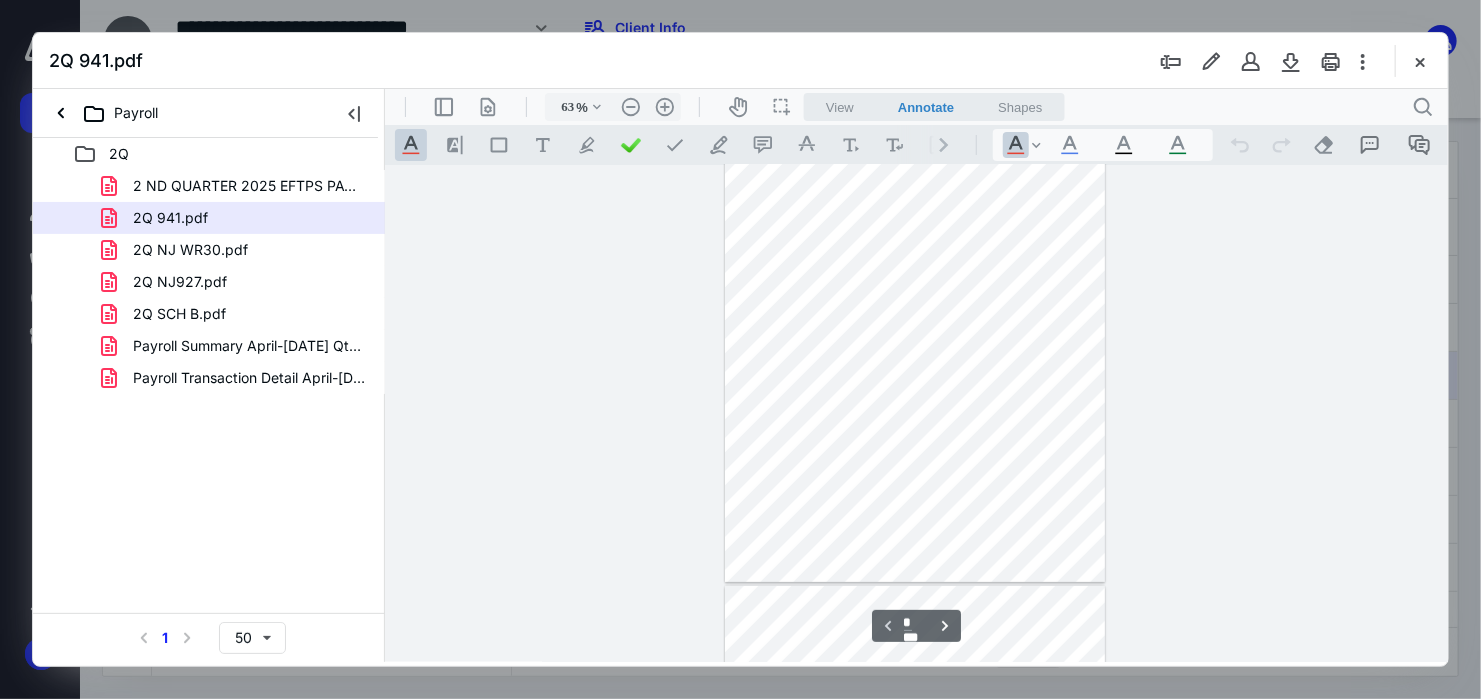 scroll, scrollTop: 496, scrollLeft: 0, axis: vertical 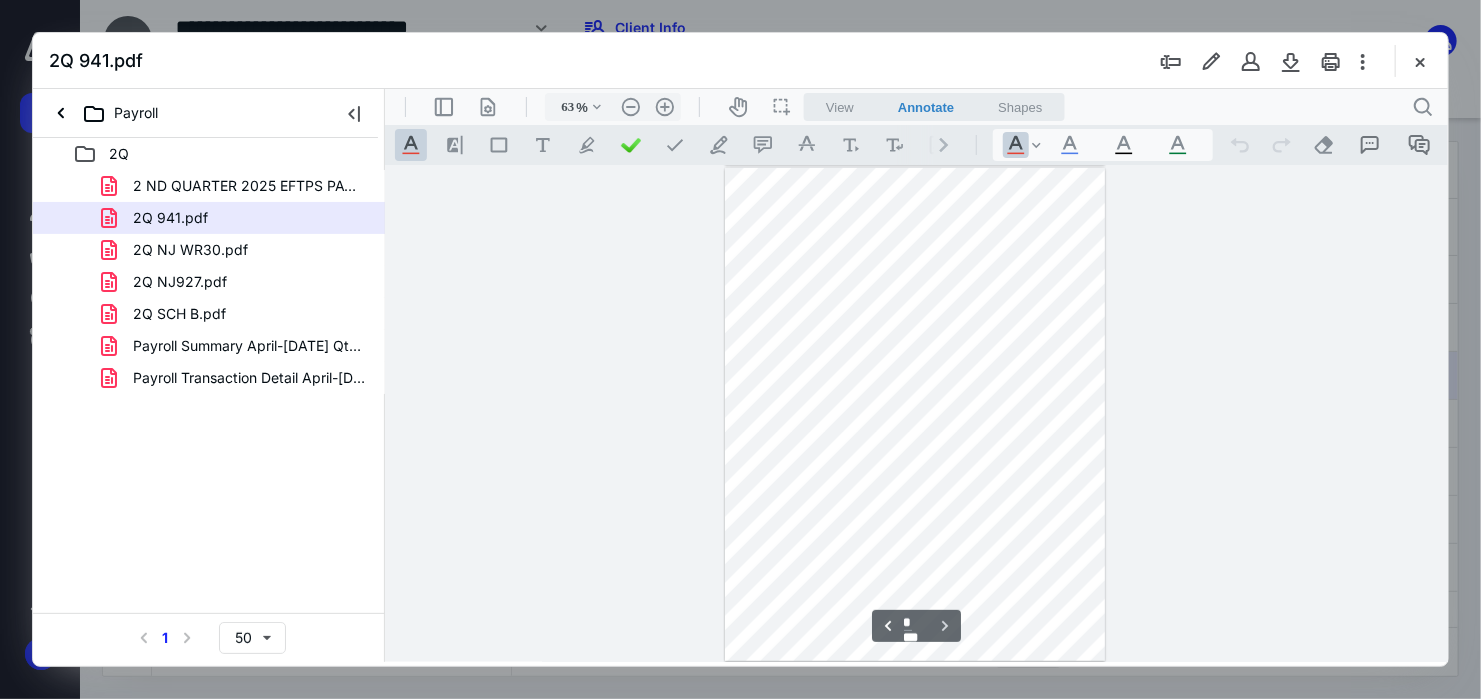 type on "*" 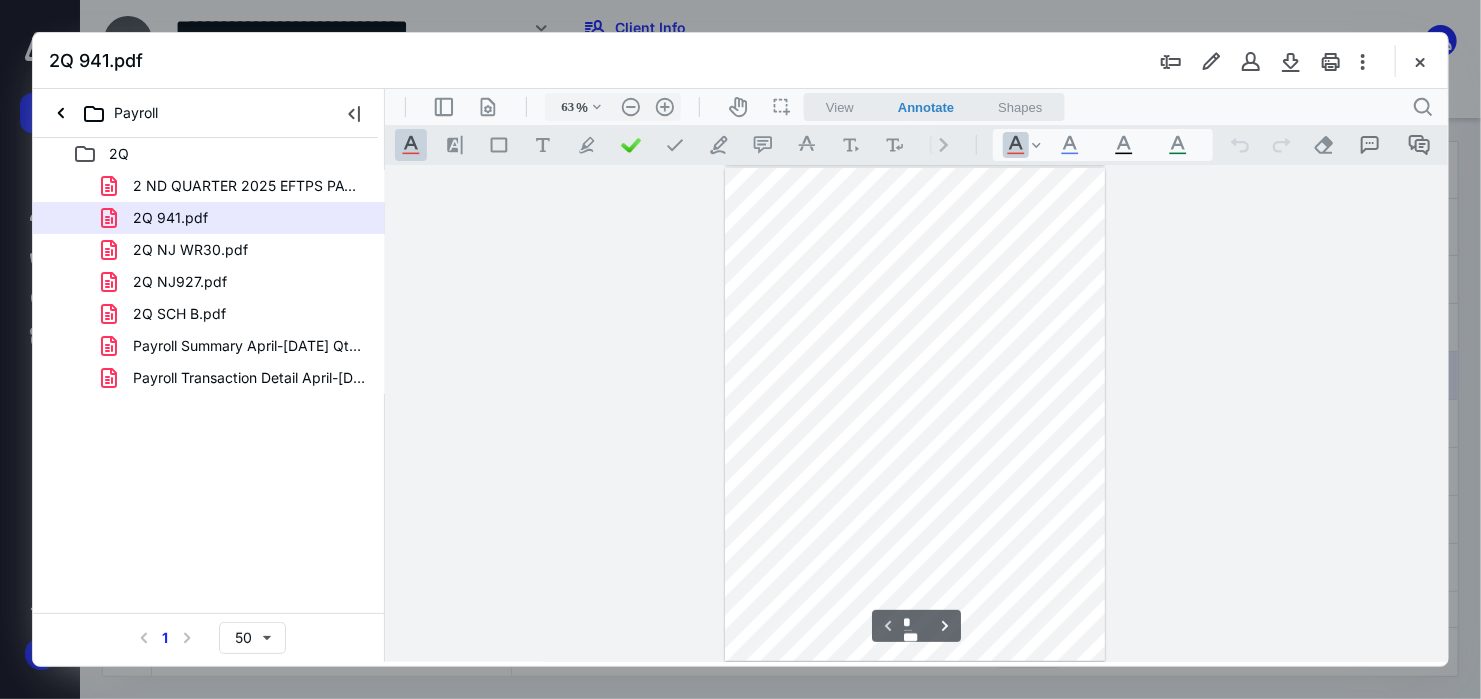scroll, scrollTop: 0, scrollLeft: 0, axis: both 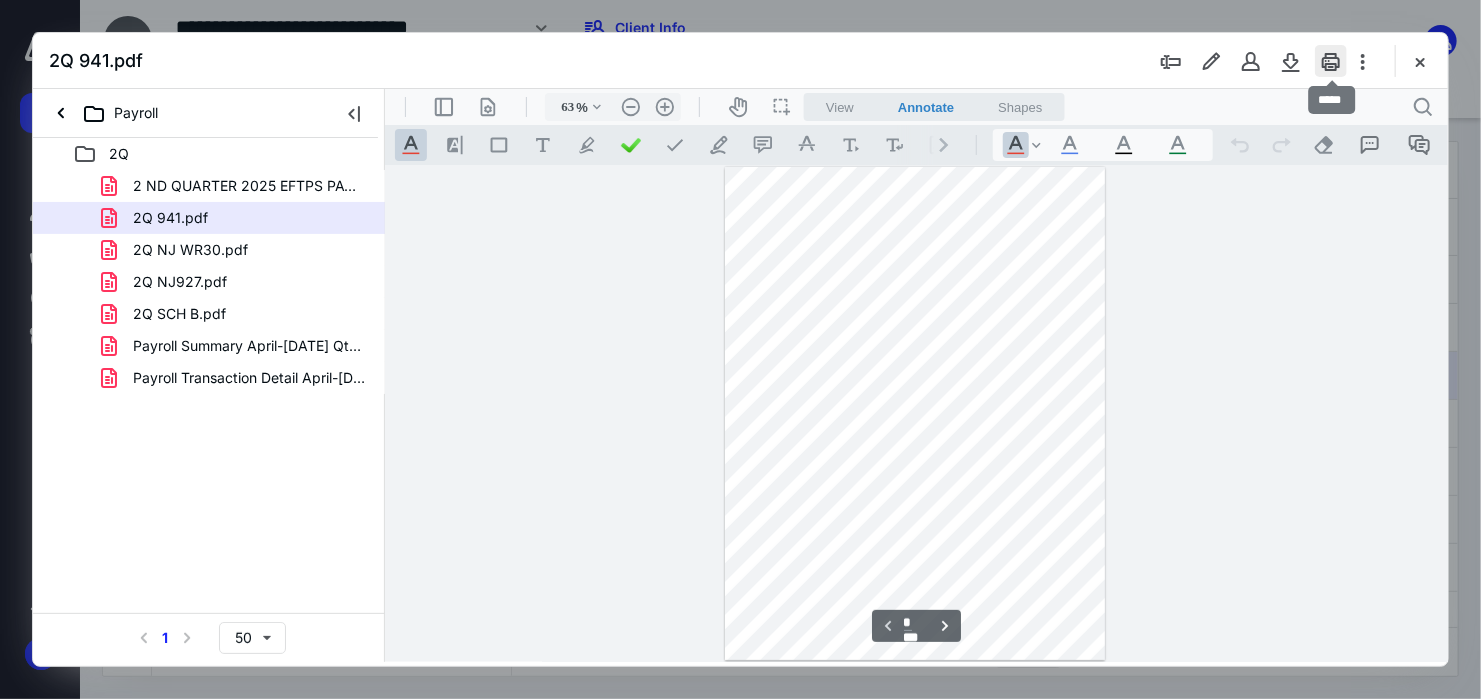 click at bounding box center (1331, 61) 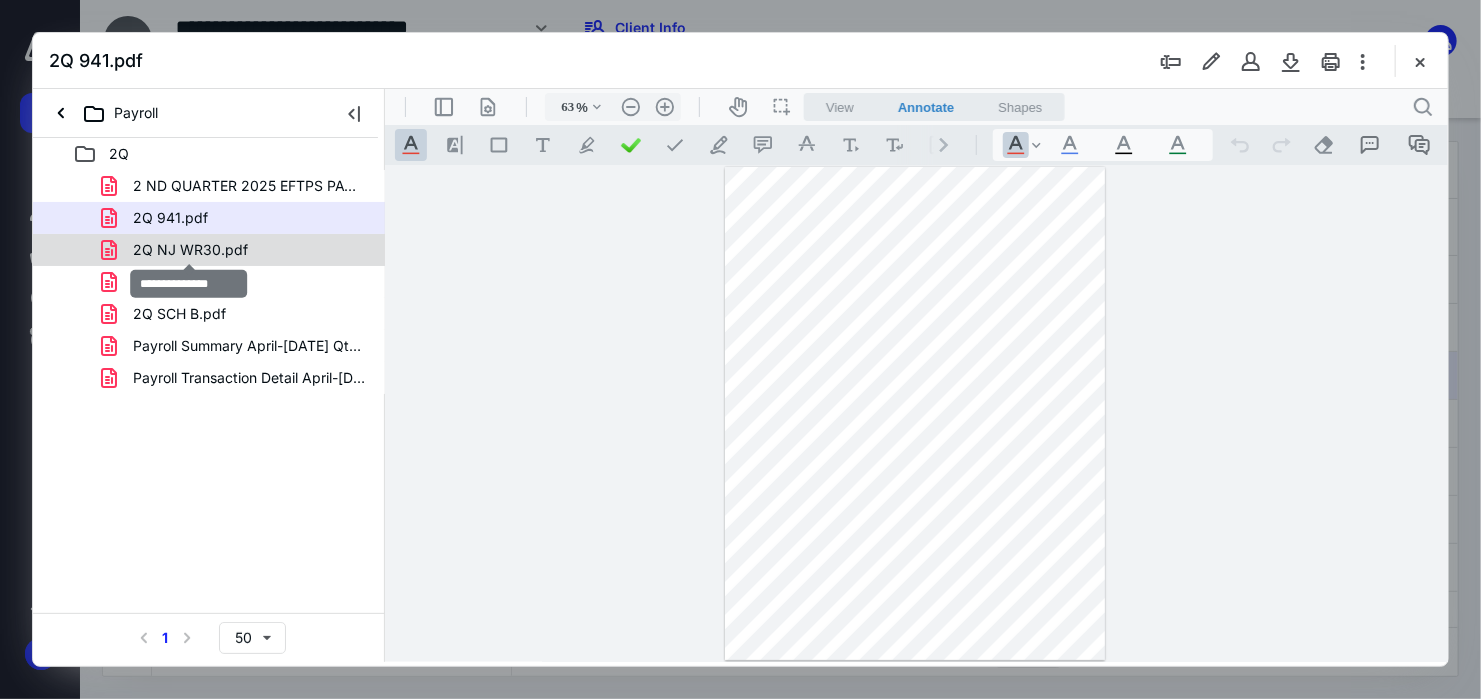 click on "2Q NJ WR30.pdf" at bounding box center [190, 250] 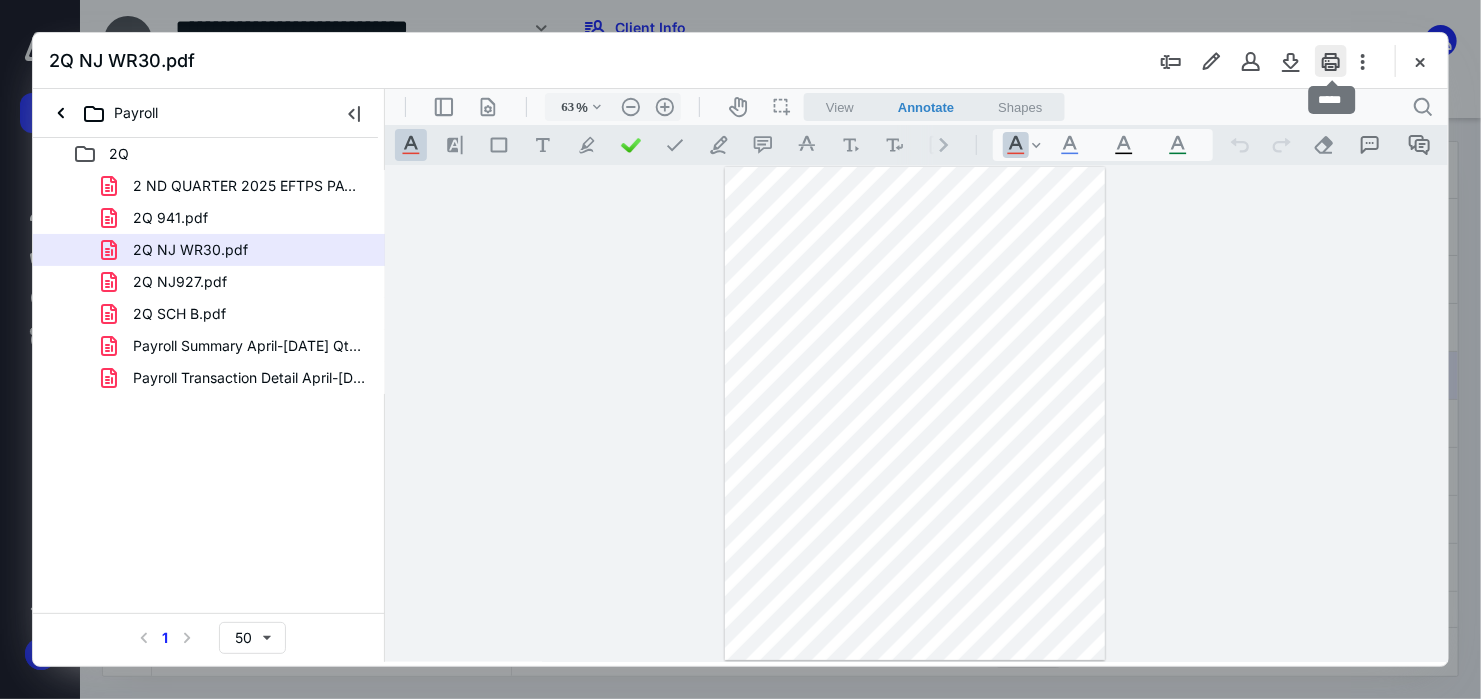 click at bounding box center (1331, 61) 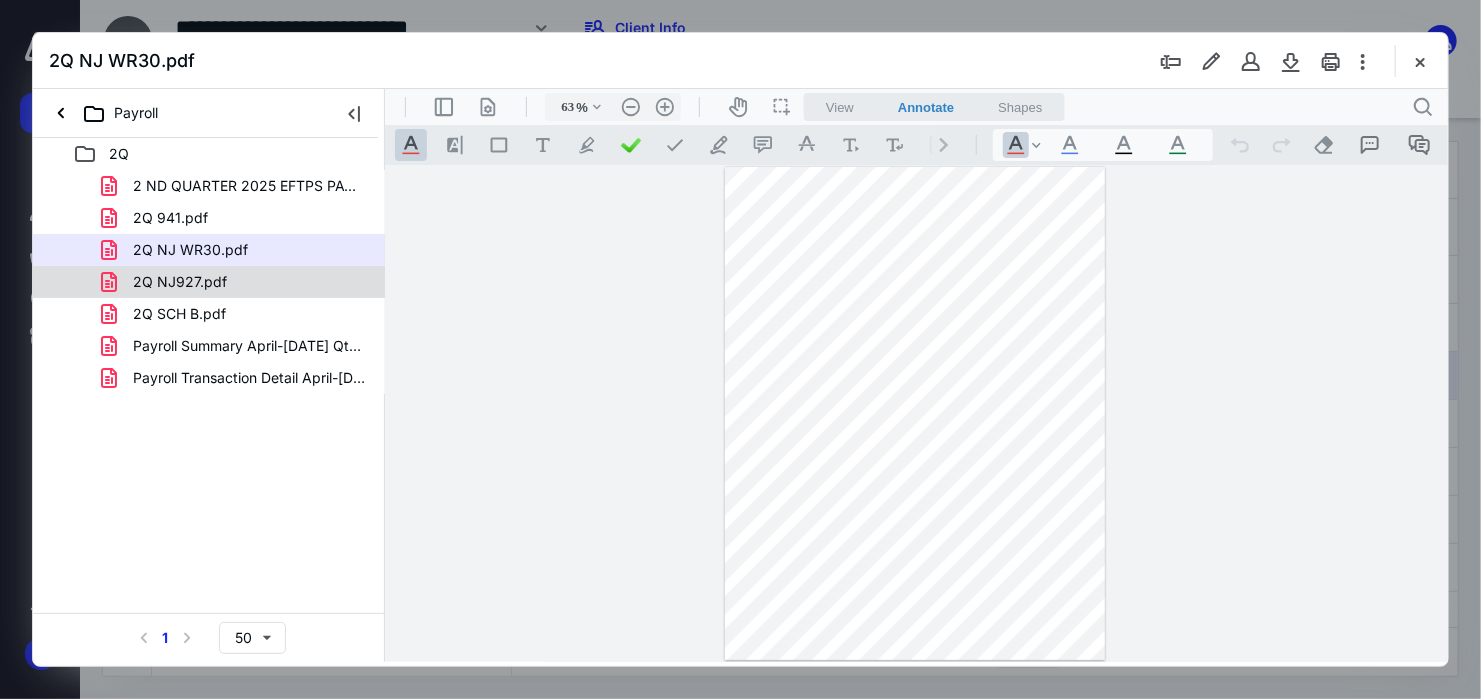 click on "2Q NJ927.pdf" at bounding box center [180, 282] 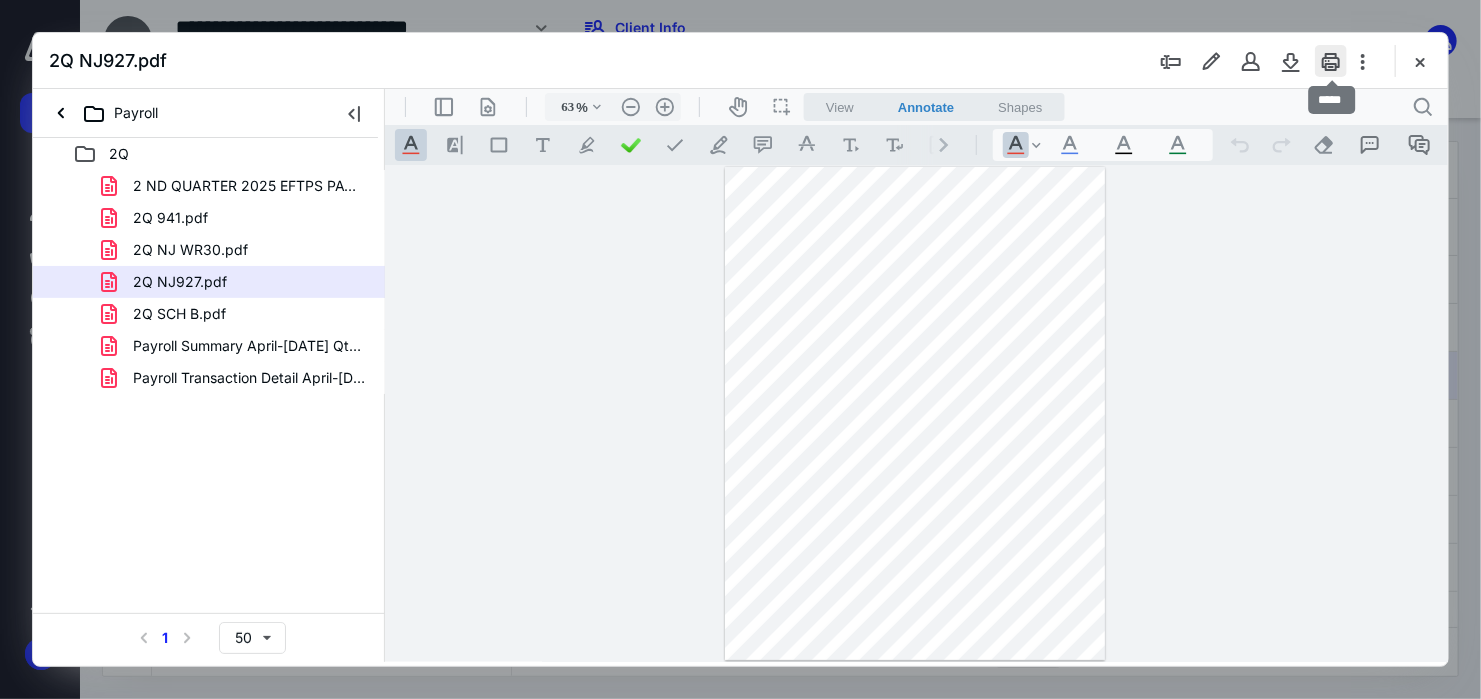 click at bounding box center [1331, 61] 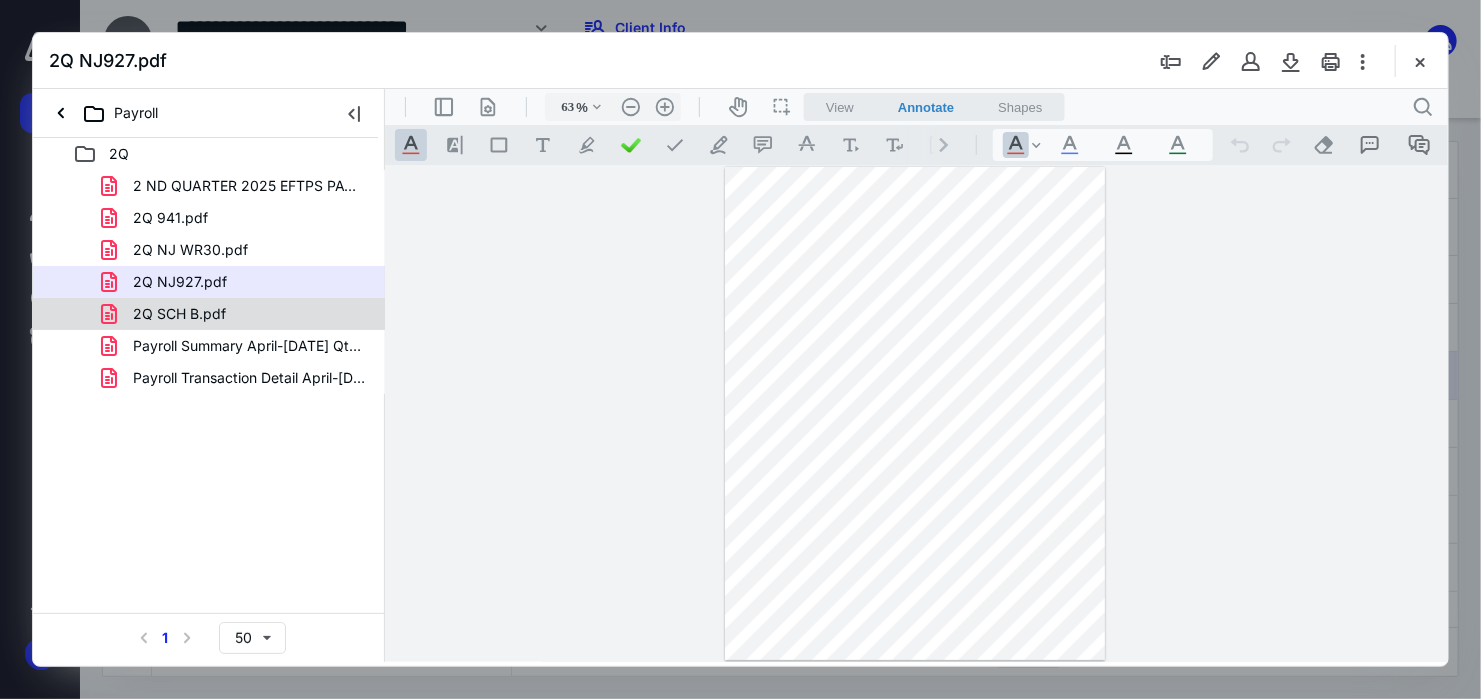 click on "2Q SCH B.pdf" at bounding box center (179, 314) 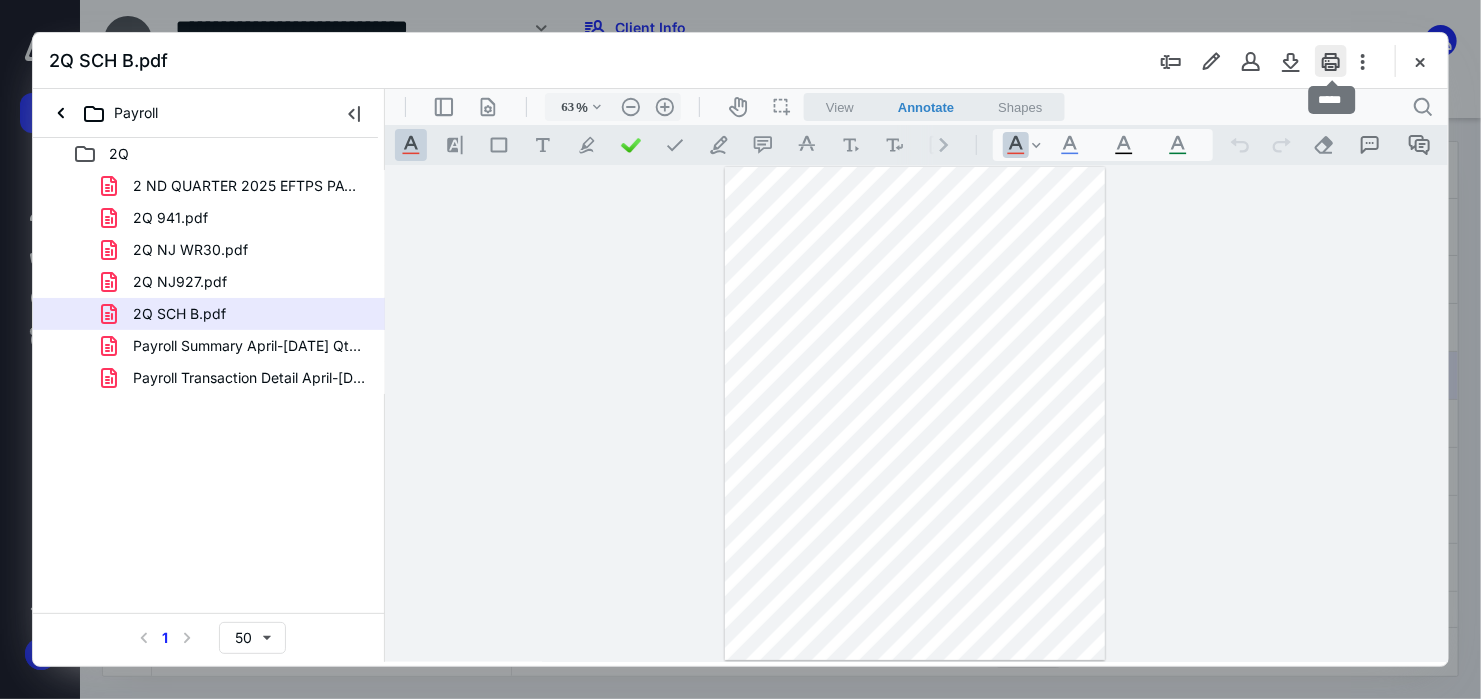 click at bounding box center (1331, 61) 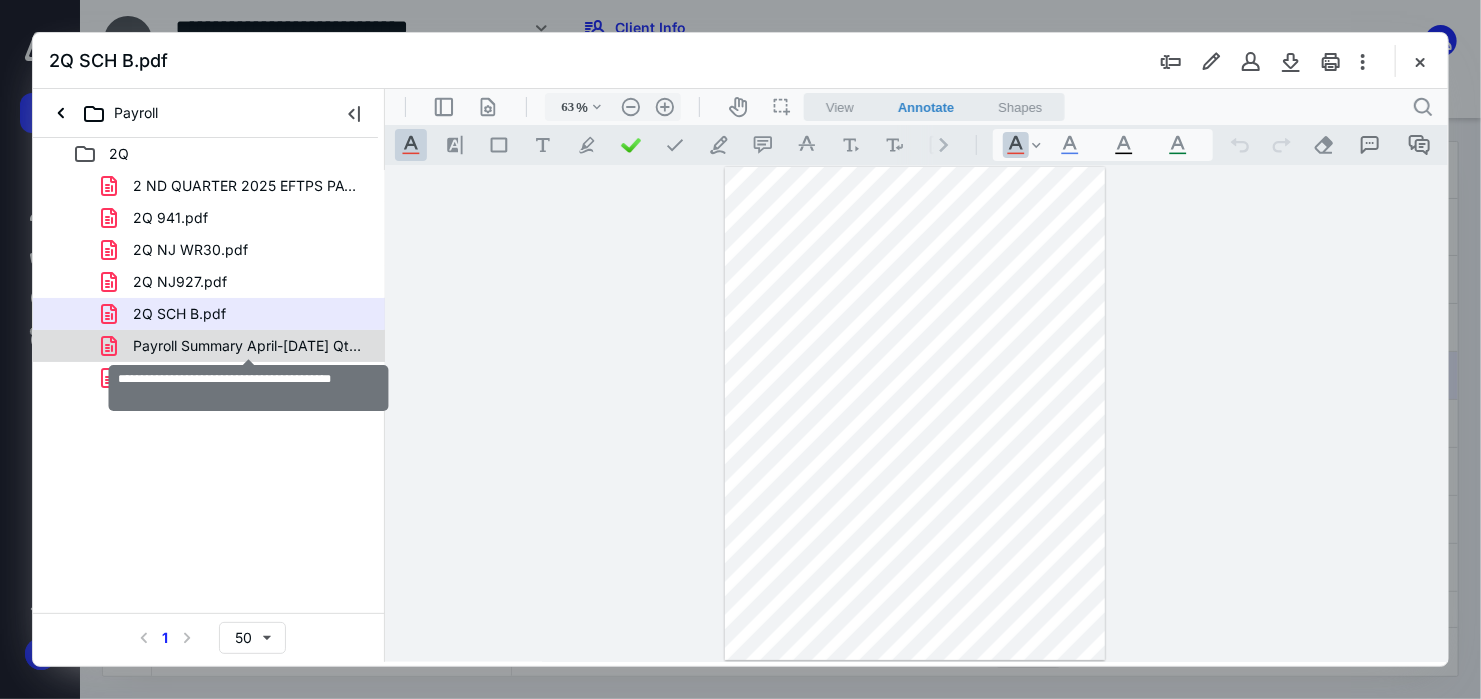 click on "Payroll Summary April-[DATE] Qtr 2025.pdf" at bounding box center (249, 346) 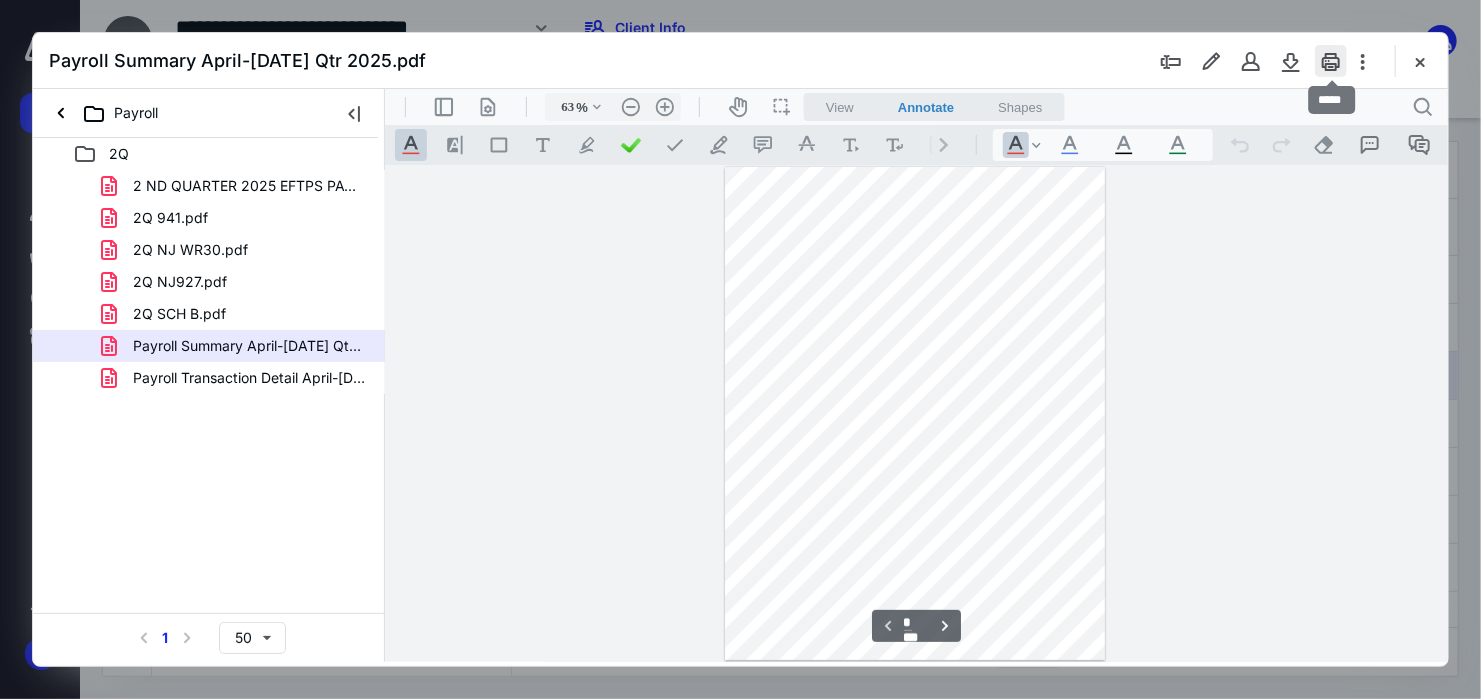 click at bounding box center [1331, 61] 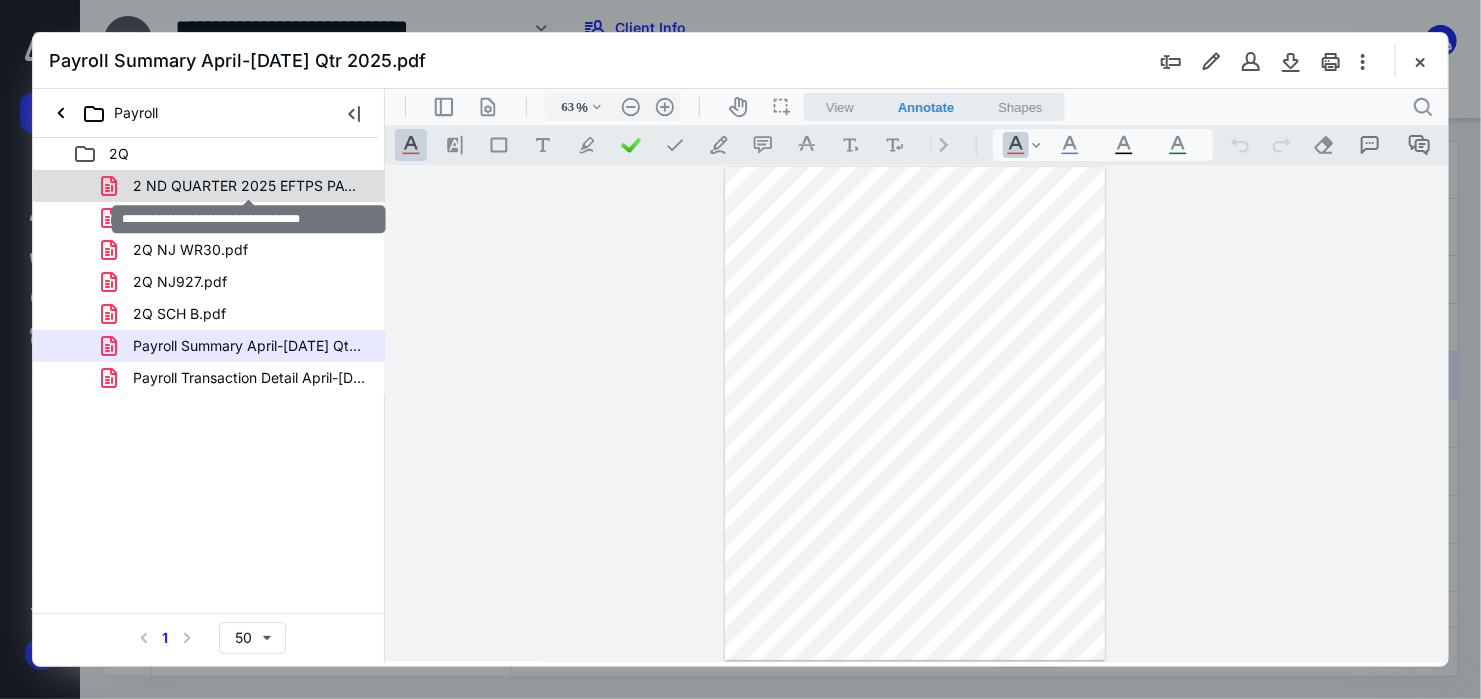 click on "2 ND QUARTER 2025 EFTPS PAYMENTS.pdf" at bounding box center (249, 186) 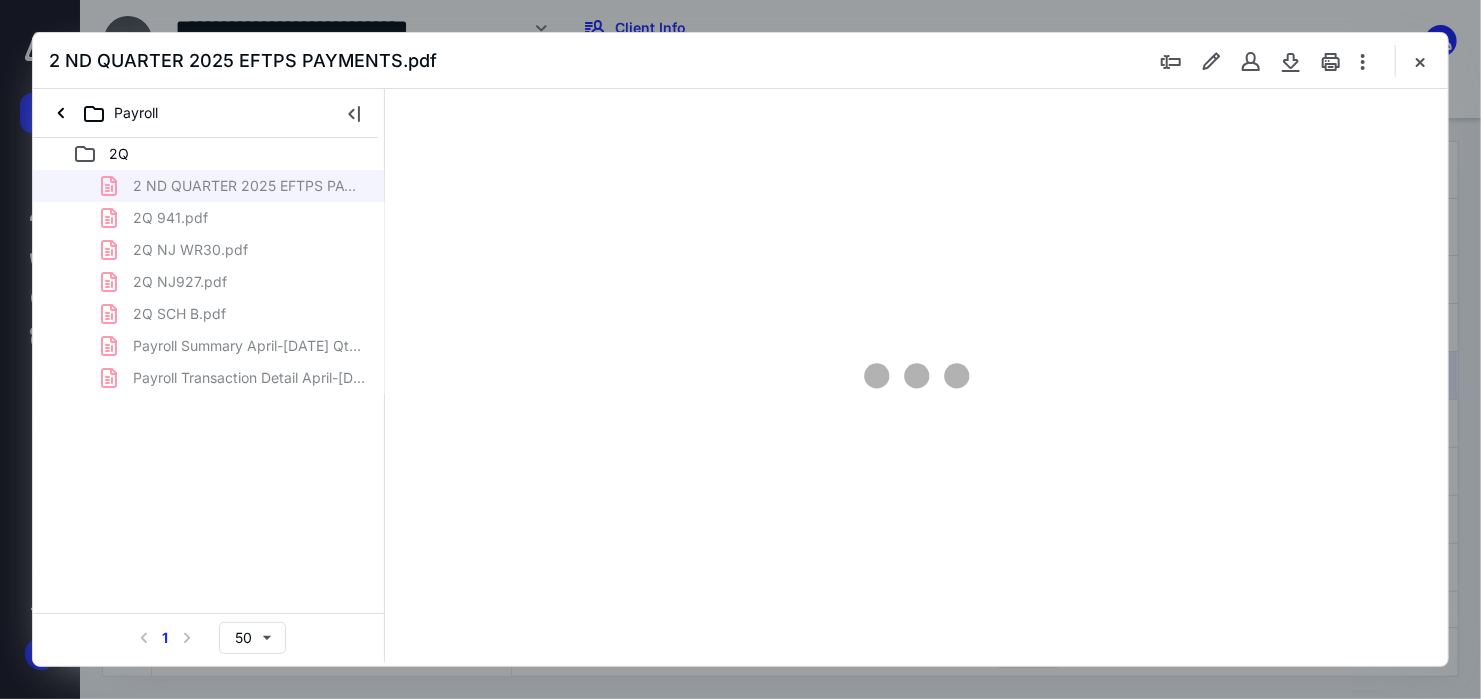 type on "63" 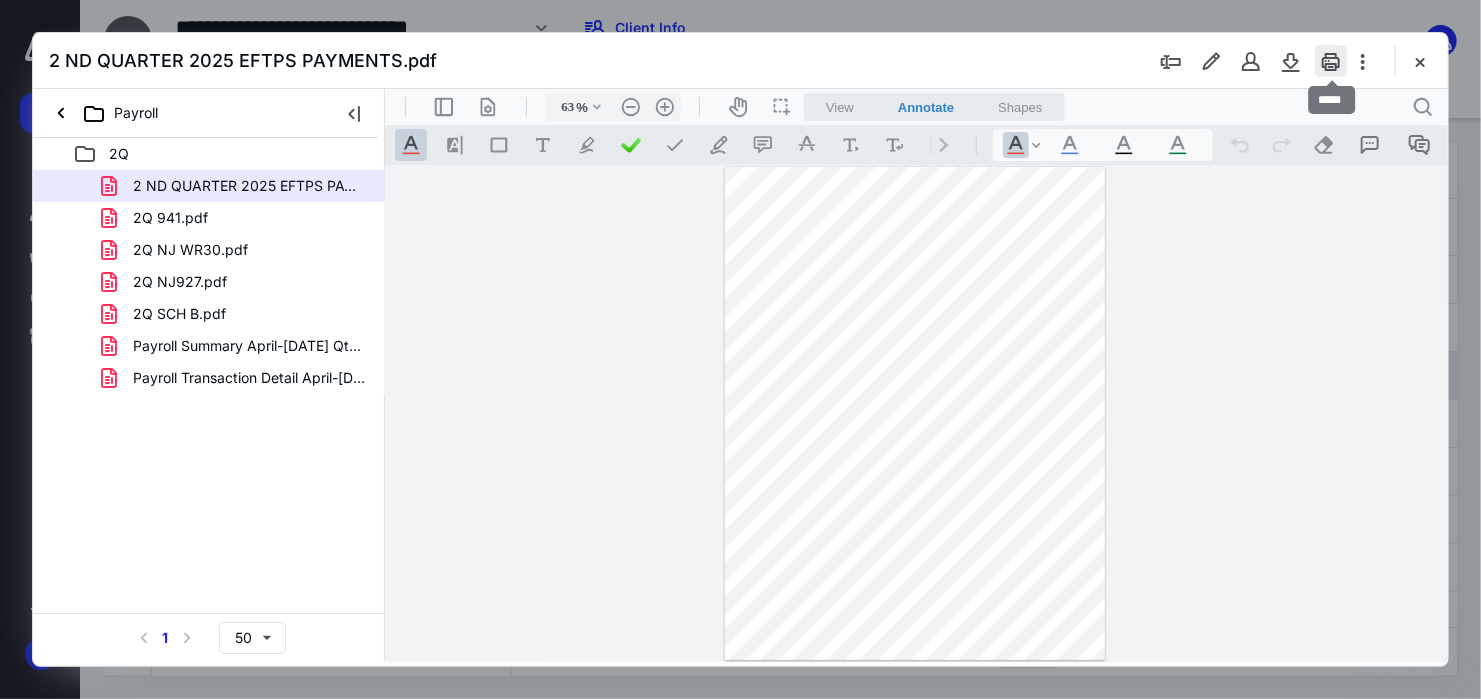 click at bounding box center [1331, 61] 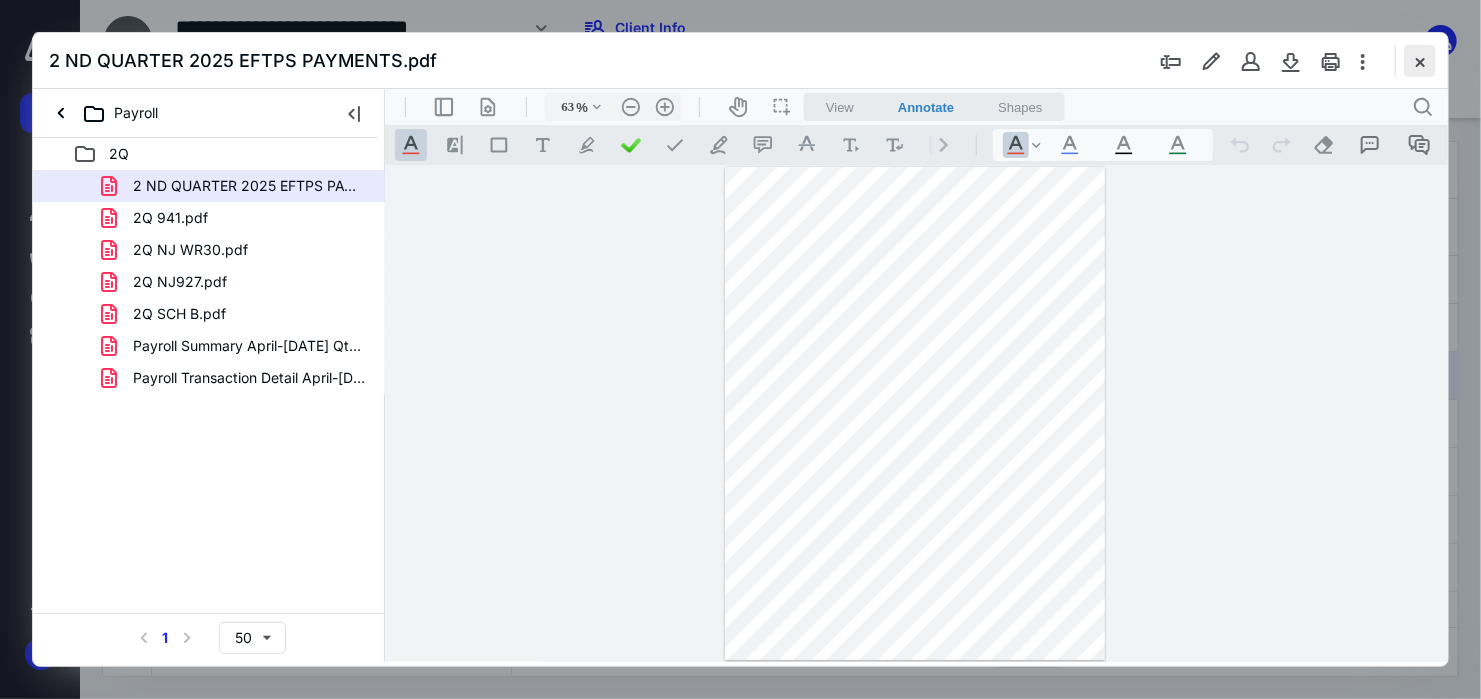 click at bounding box center [1420, 61] 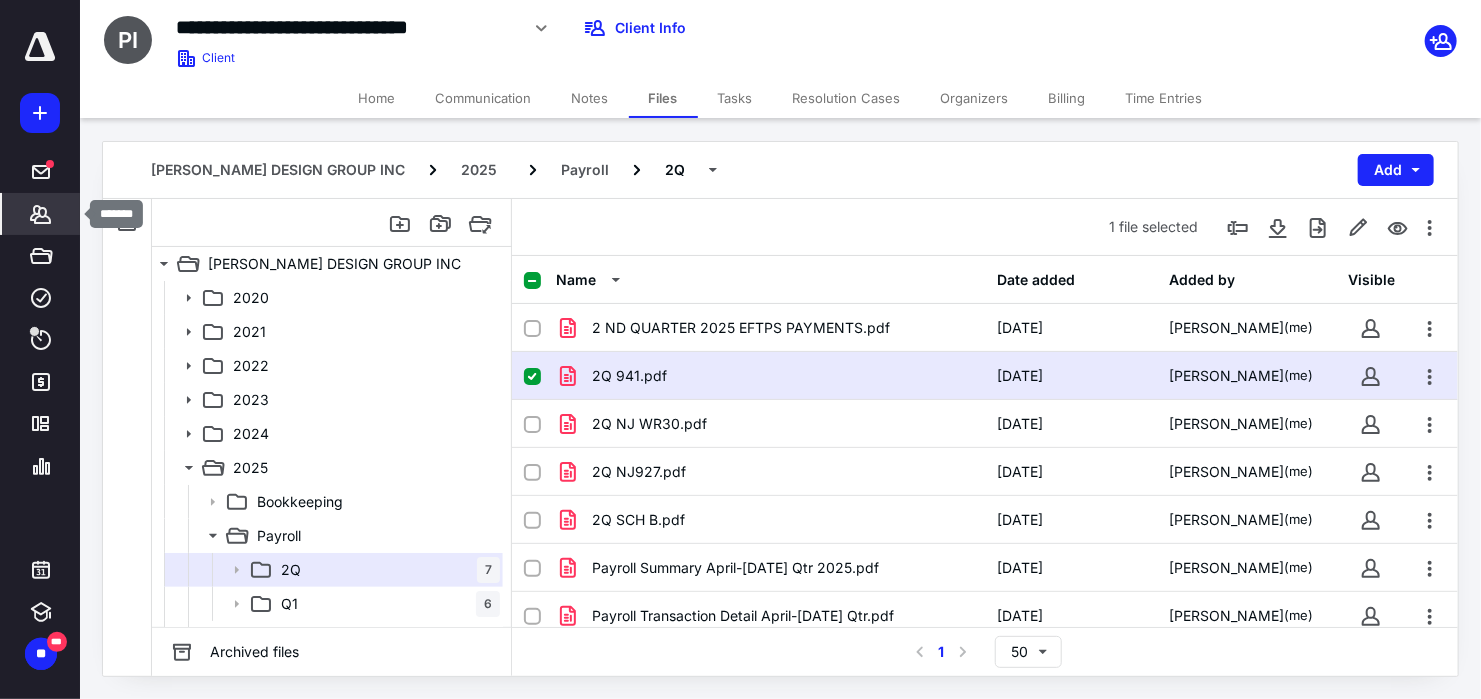 click 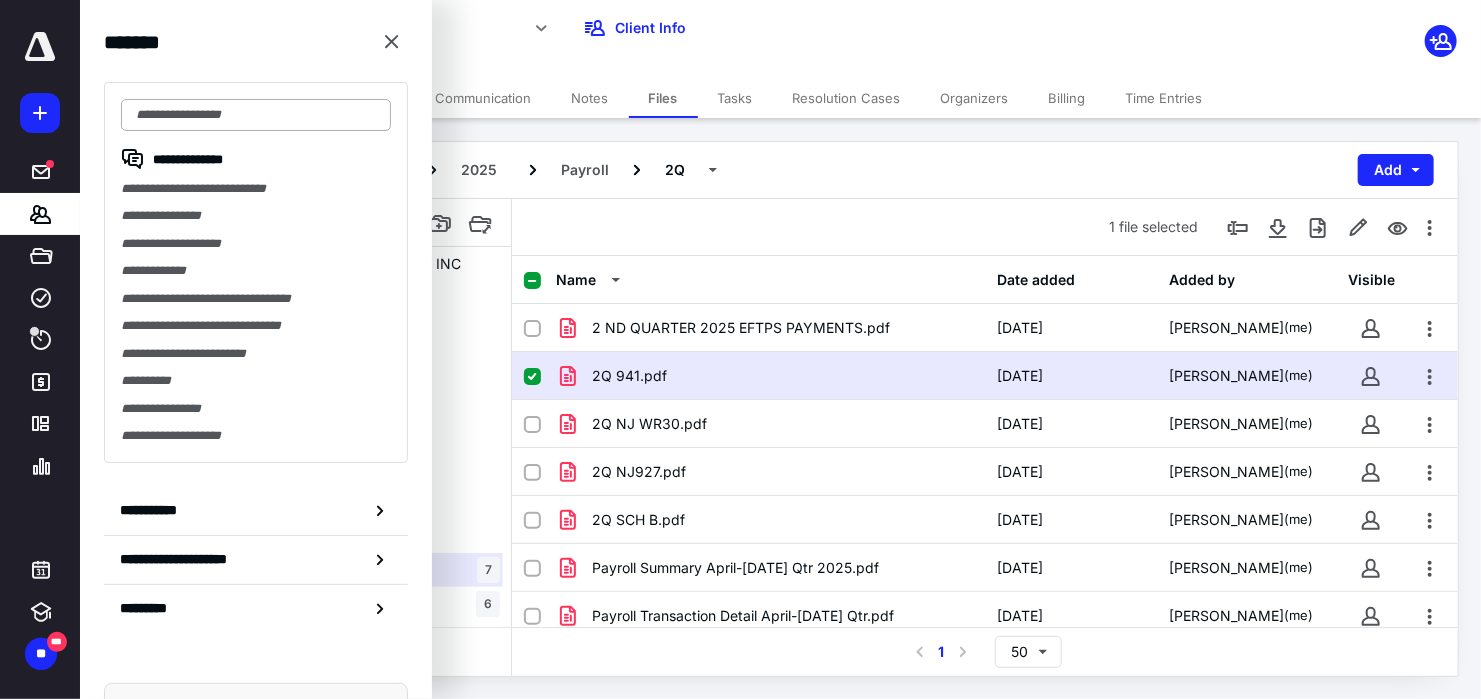 click at bounding box center (256, 115) 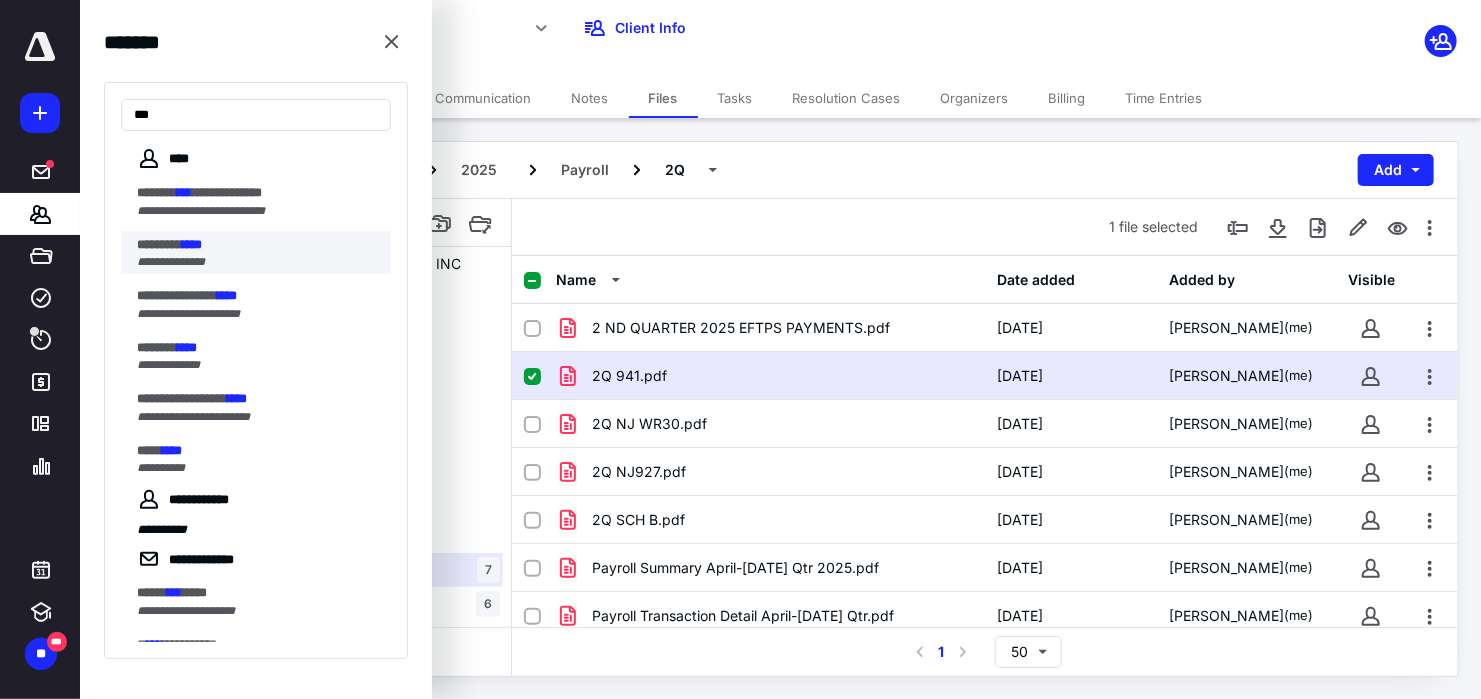 type on "***" 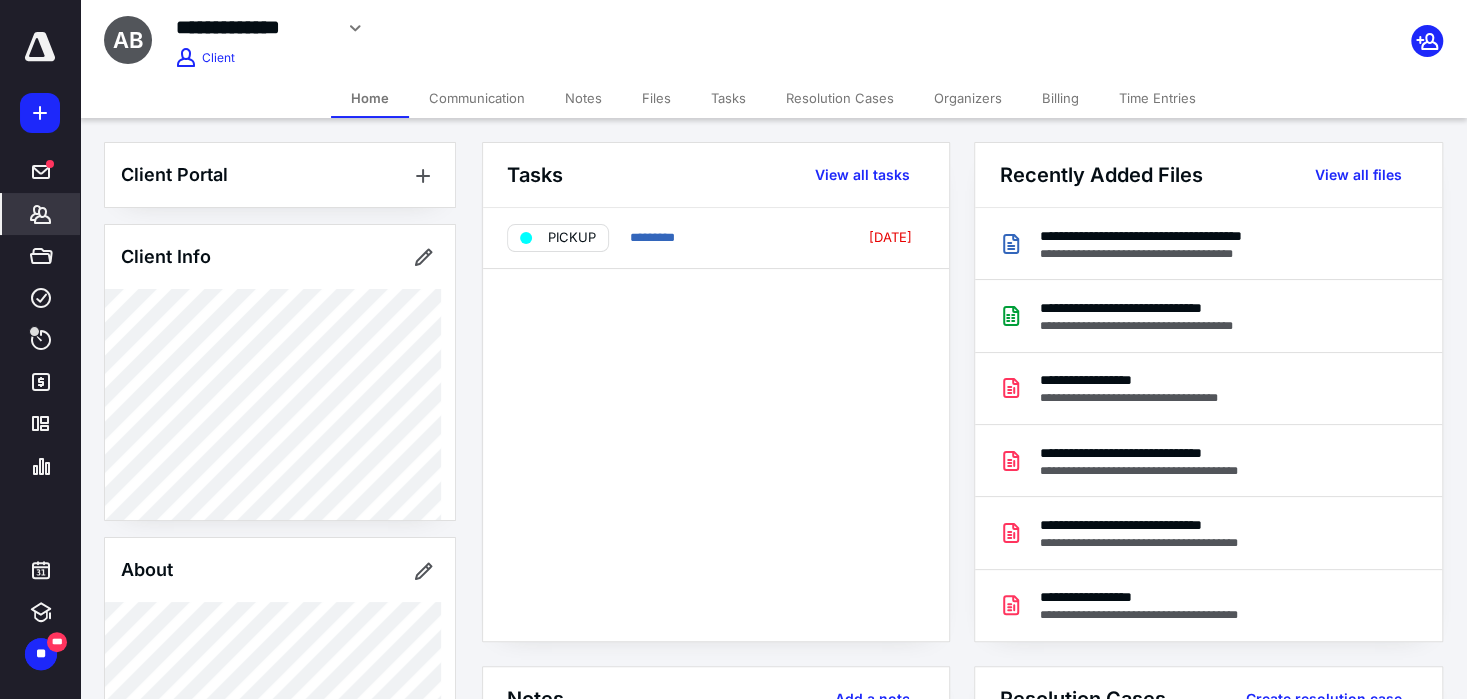 click on "Files" at bounding box center (656, 98) 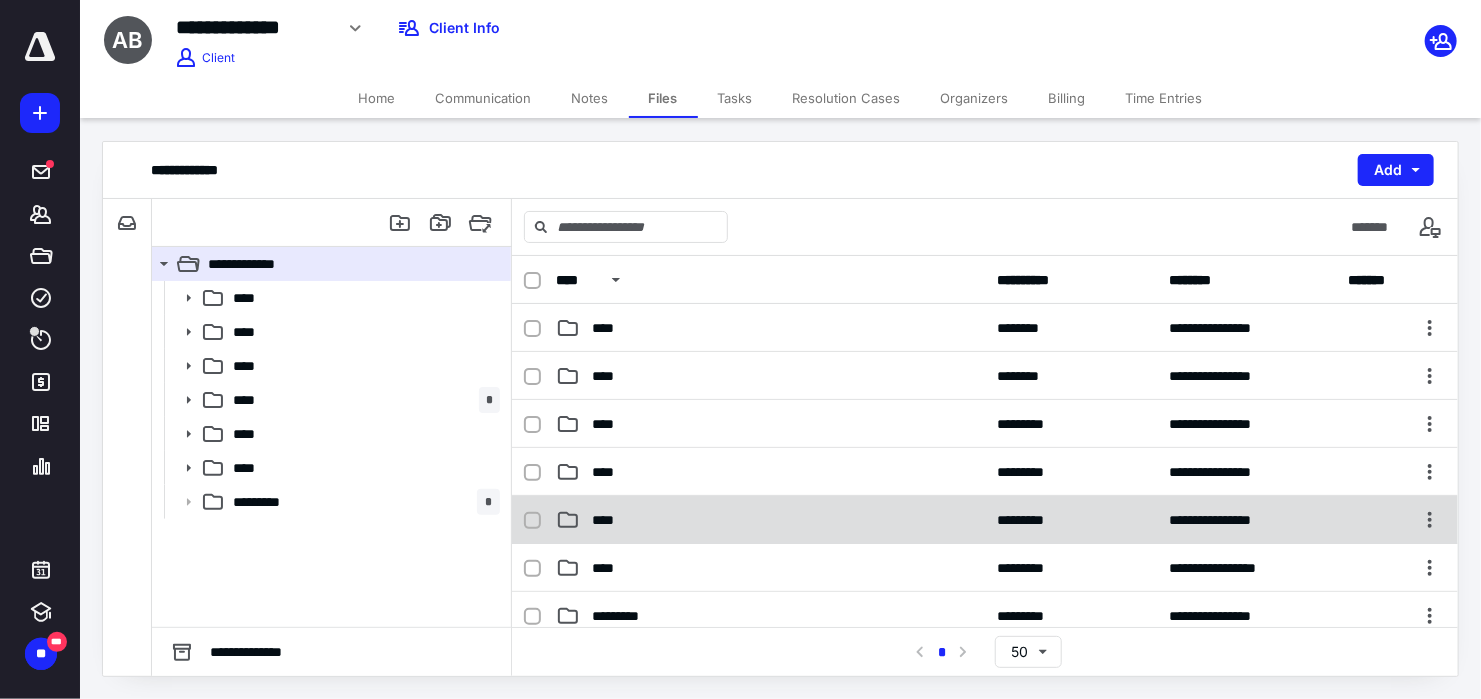 click on "****" at bounding box center (770, 520) 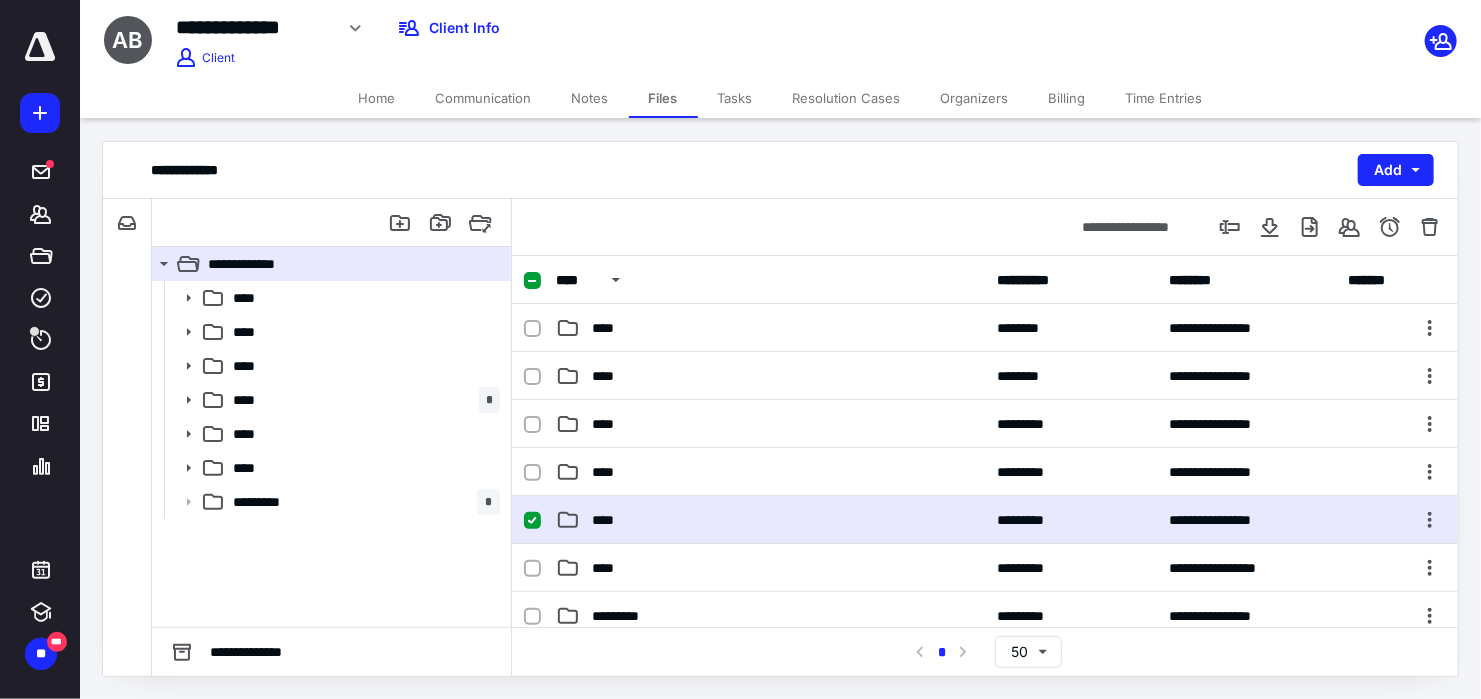 click on "****" at bounding box center [770, 520] 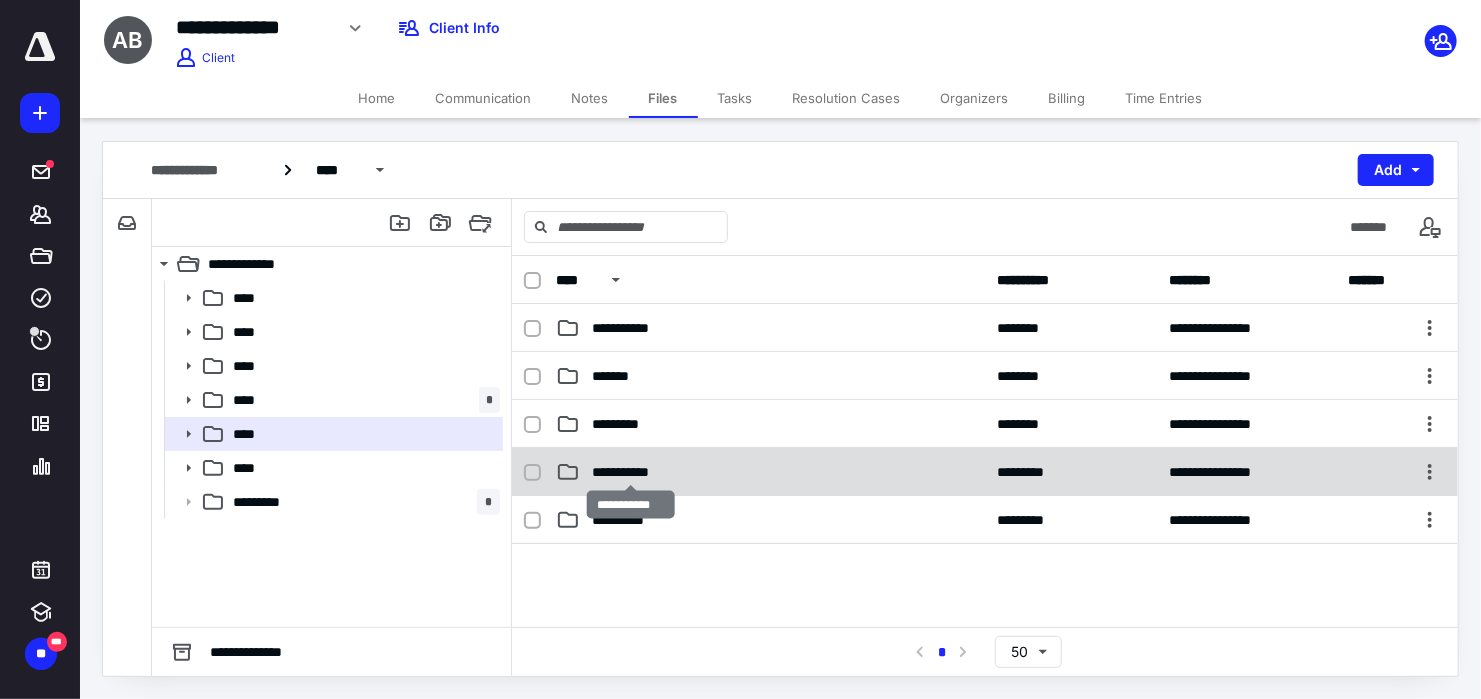 click on "**********" at bounding box center [631, 472] 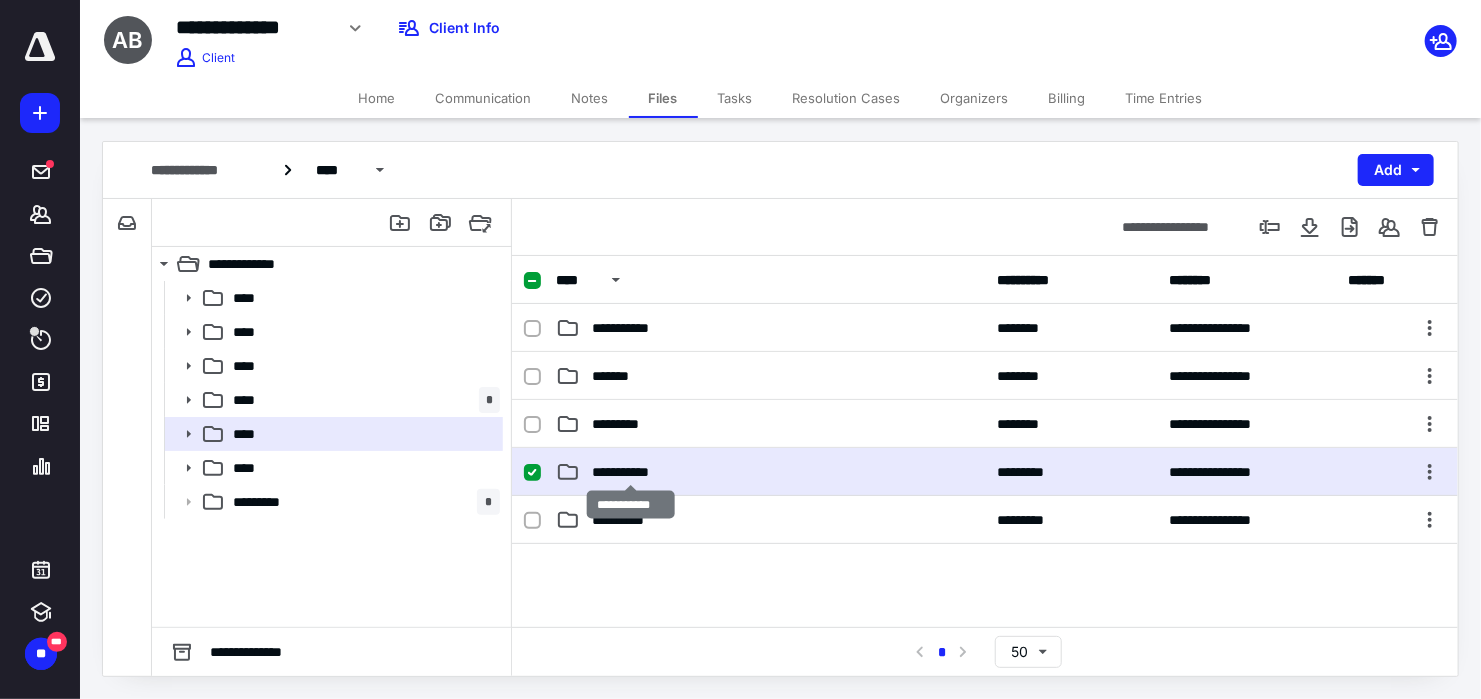 click on "**********" at bounding box center [631, 472] 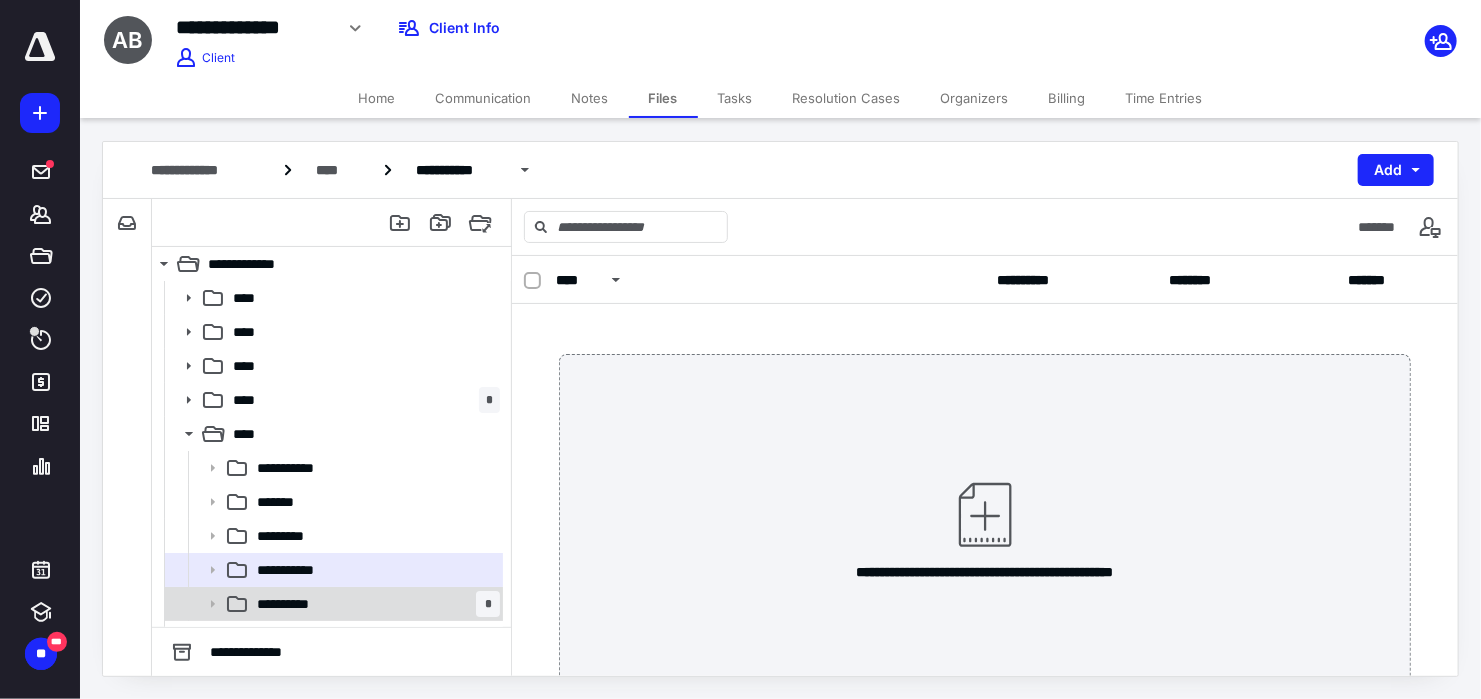 click on "**********" at bounding box center [374, 604] 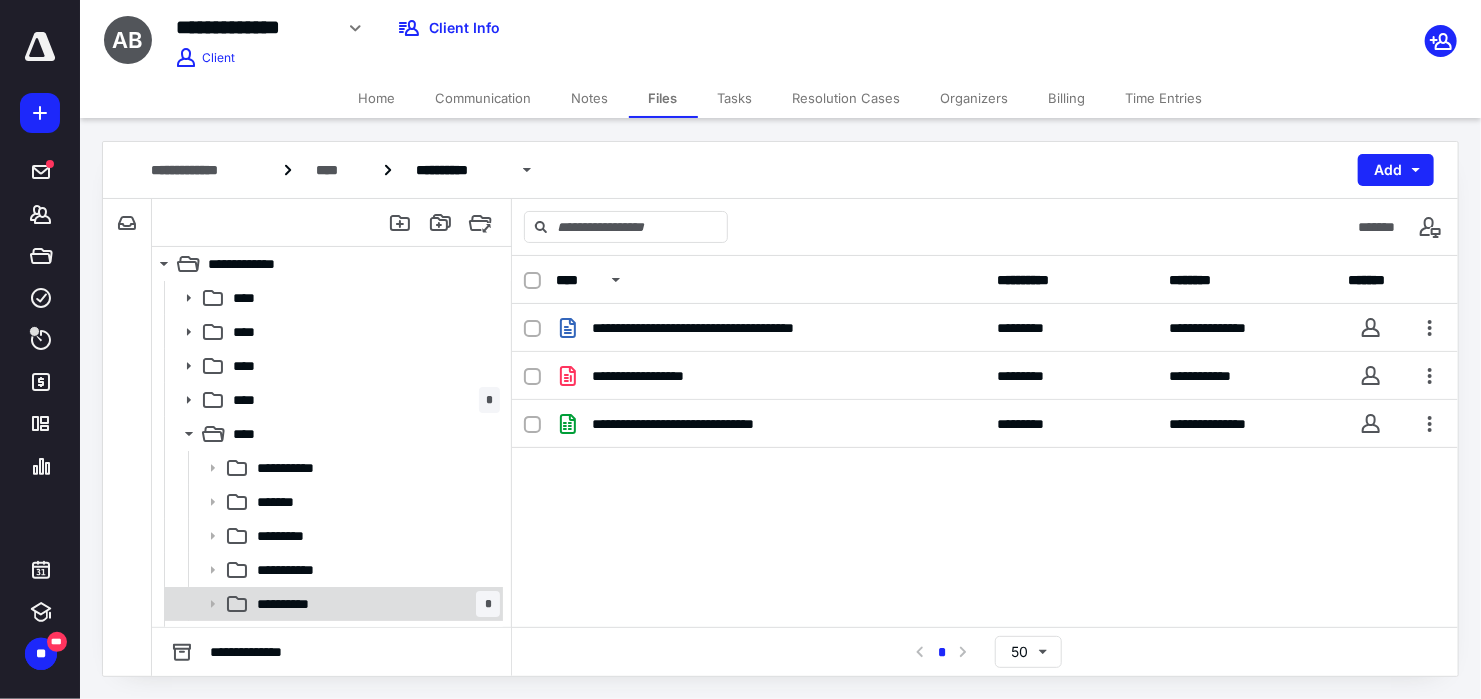 click on "**********" at bounding box center (374, 604) 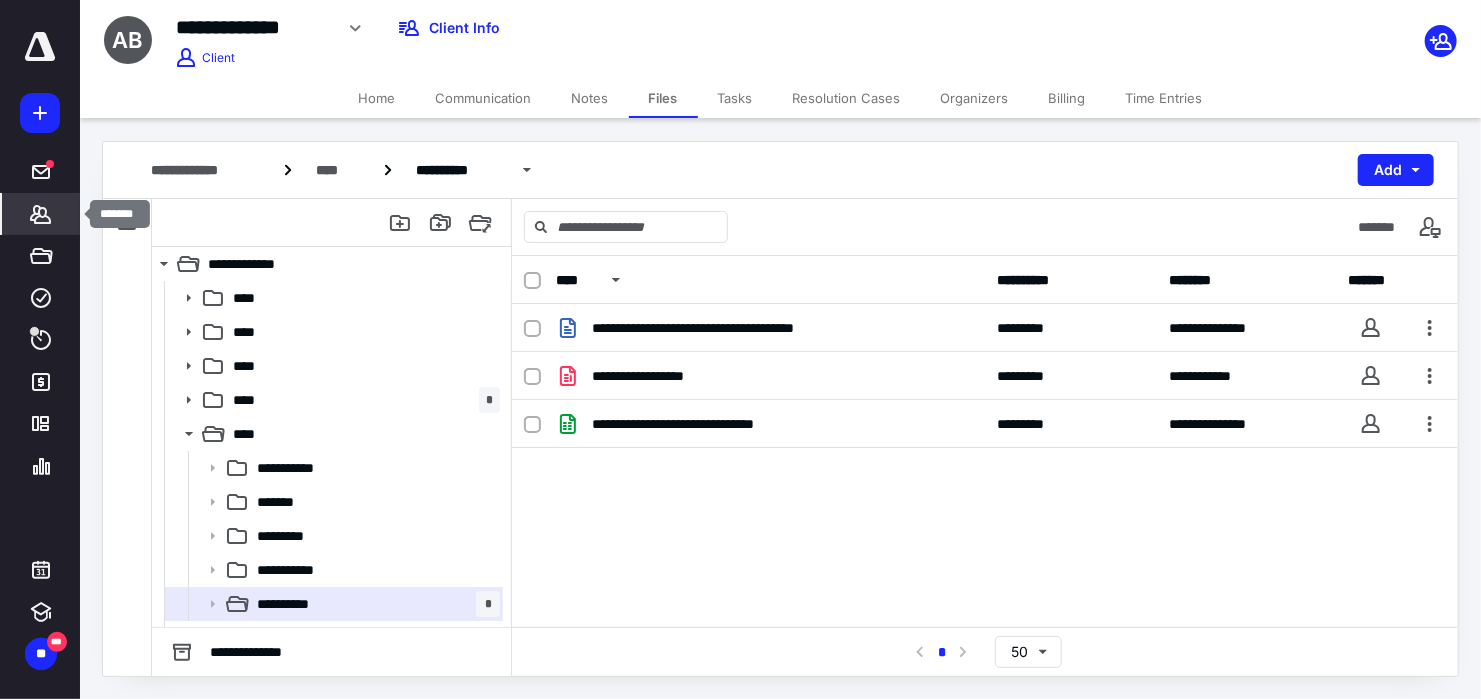 click 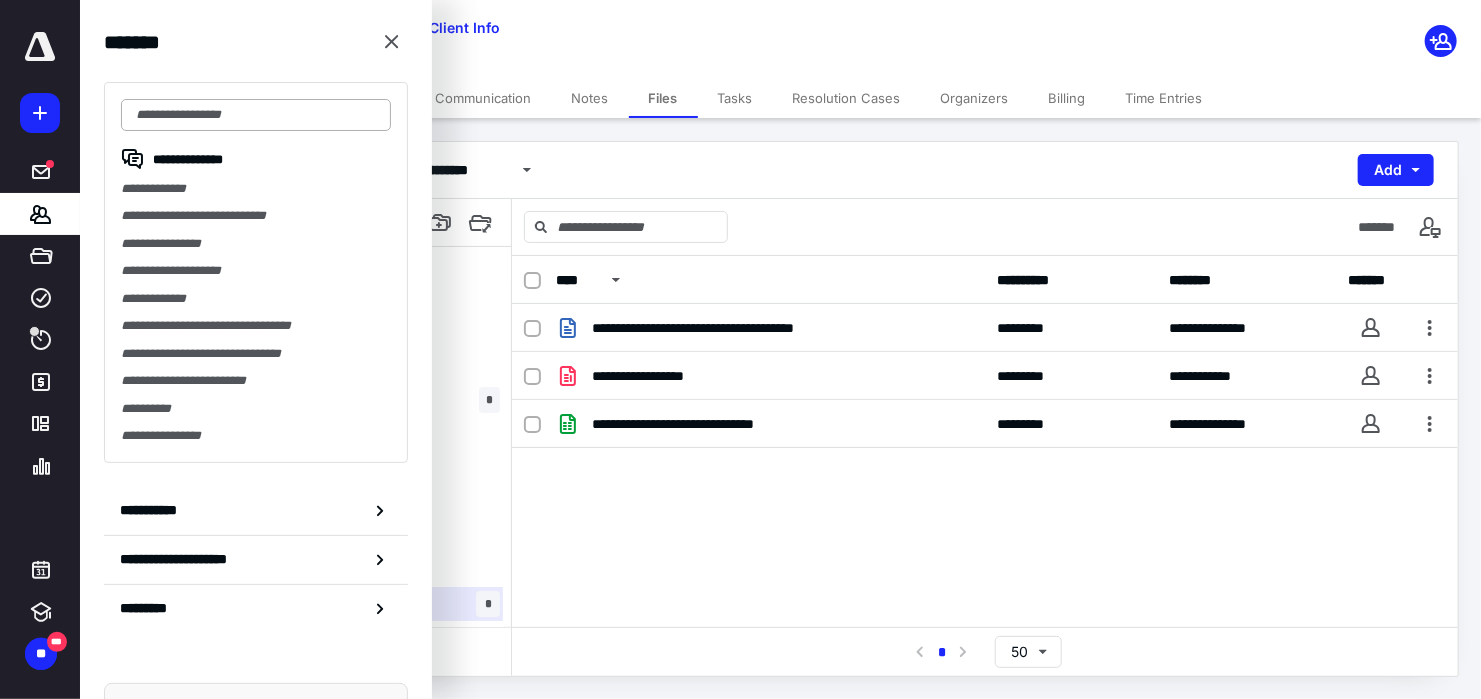 click at bounding box center [256, 115] 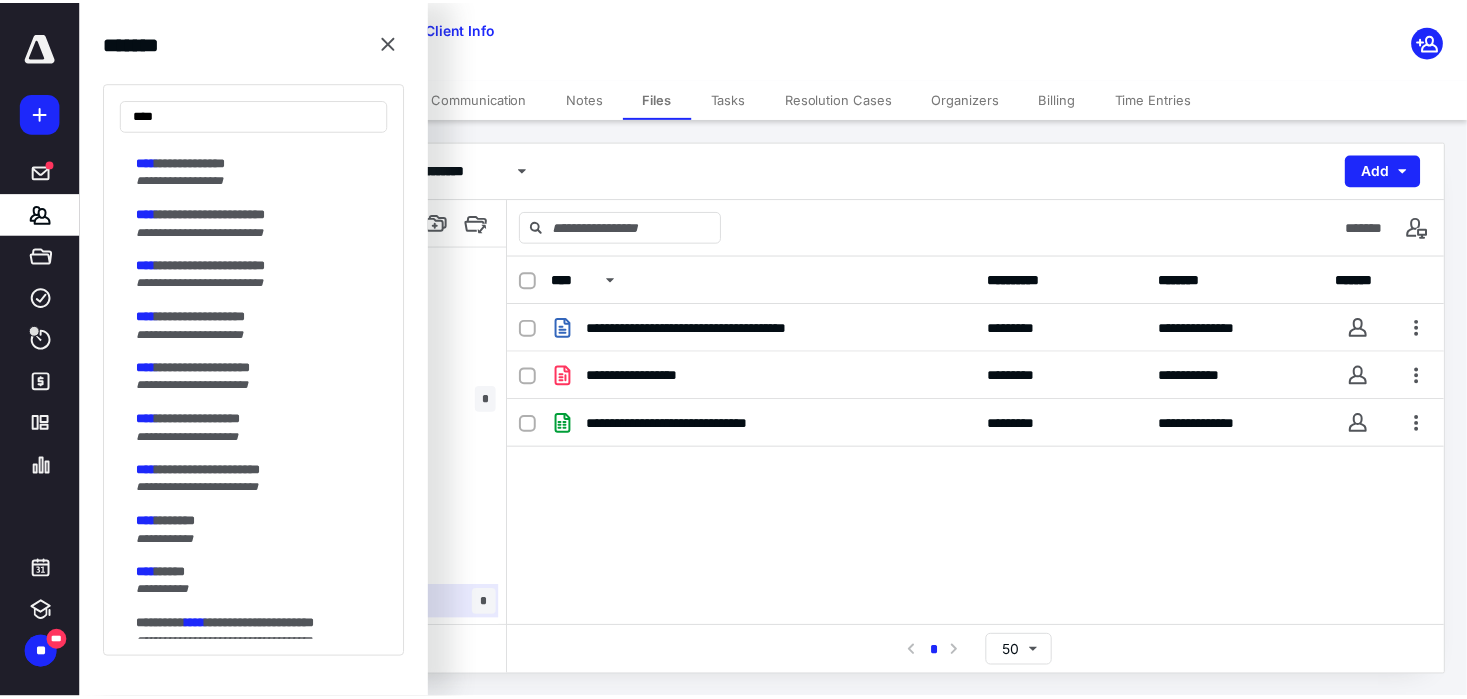 scroll, scrollTop: 300, scrollLeft: 0, axis: vertical 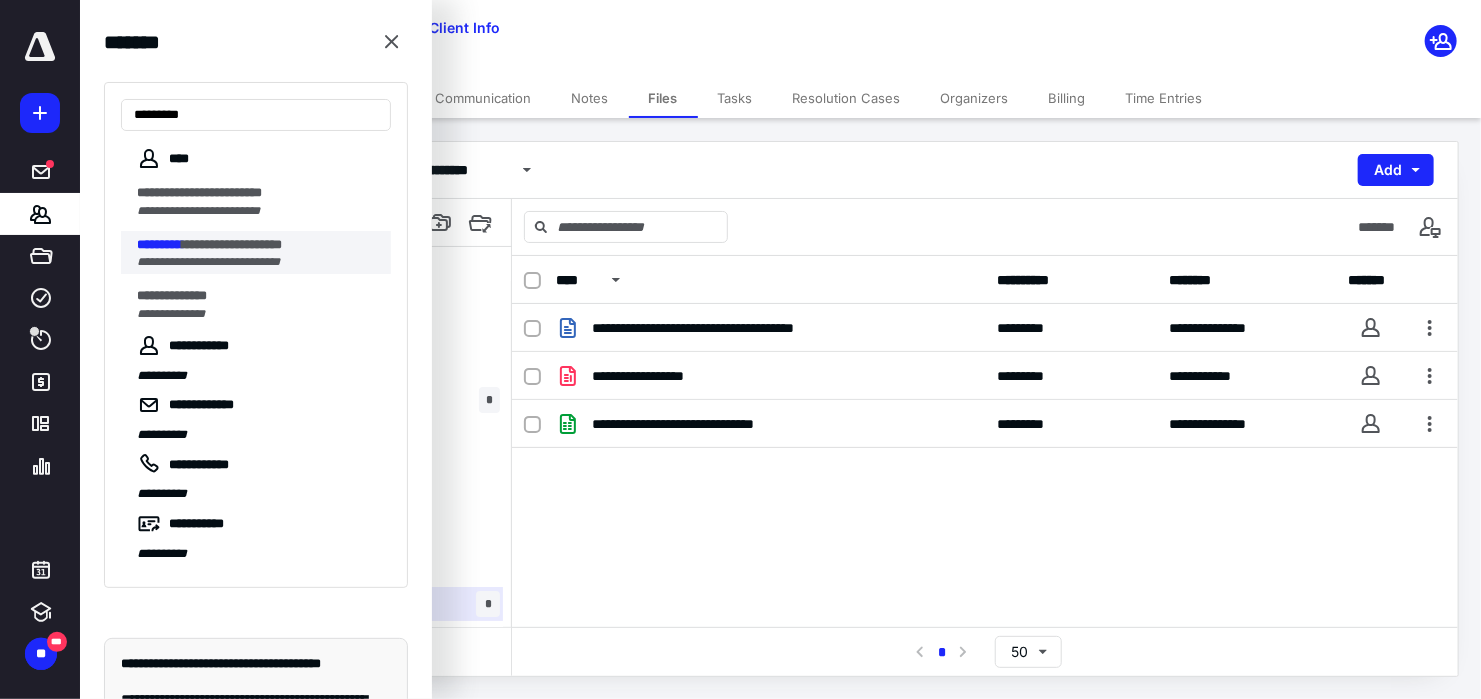 type on "*********" 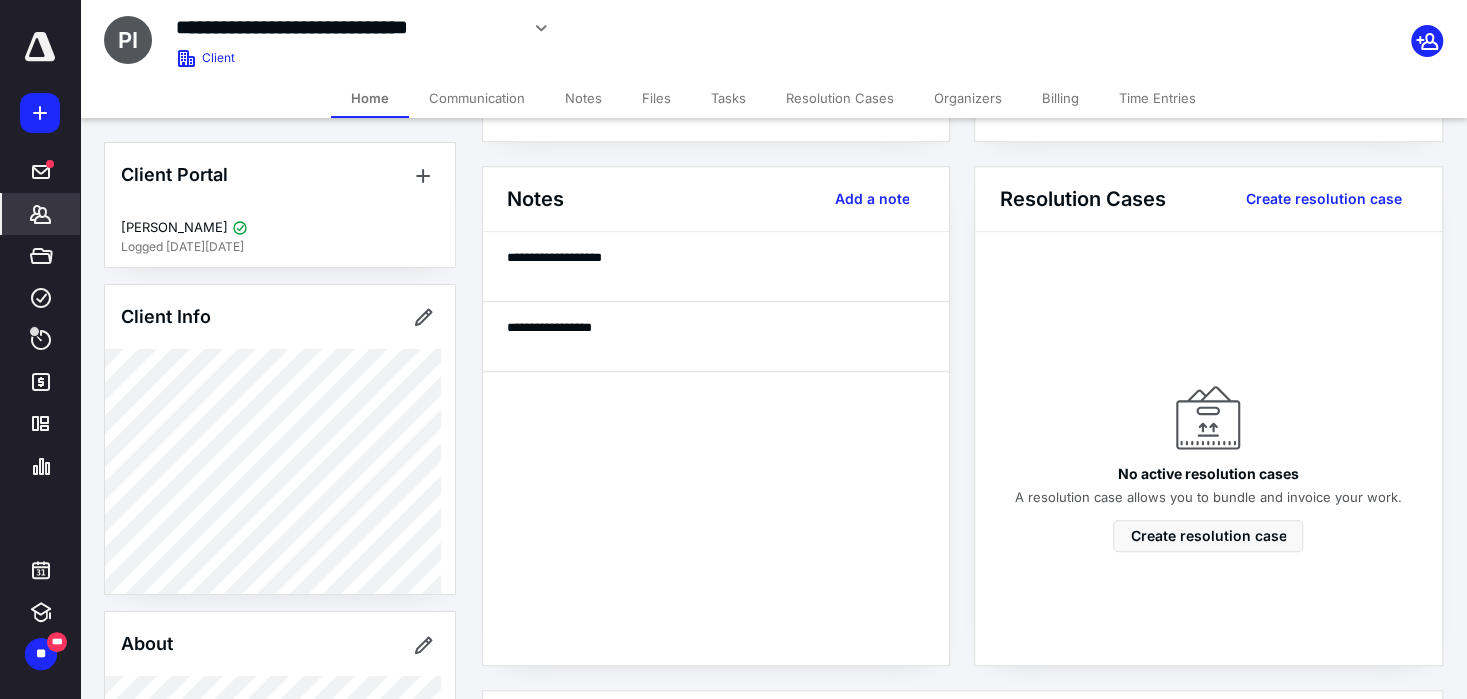 scroll, scrollTop: 0, scrollLeft: 0, axis: both 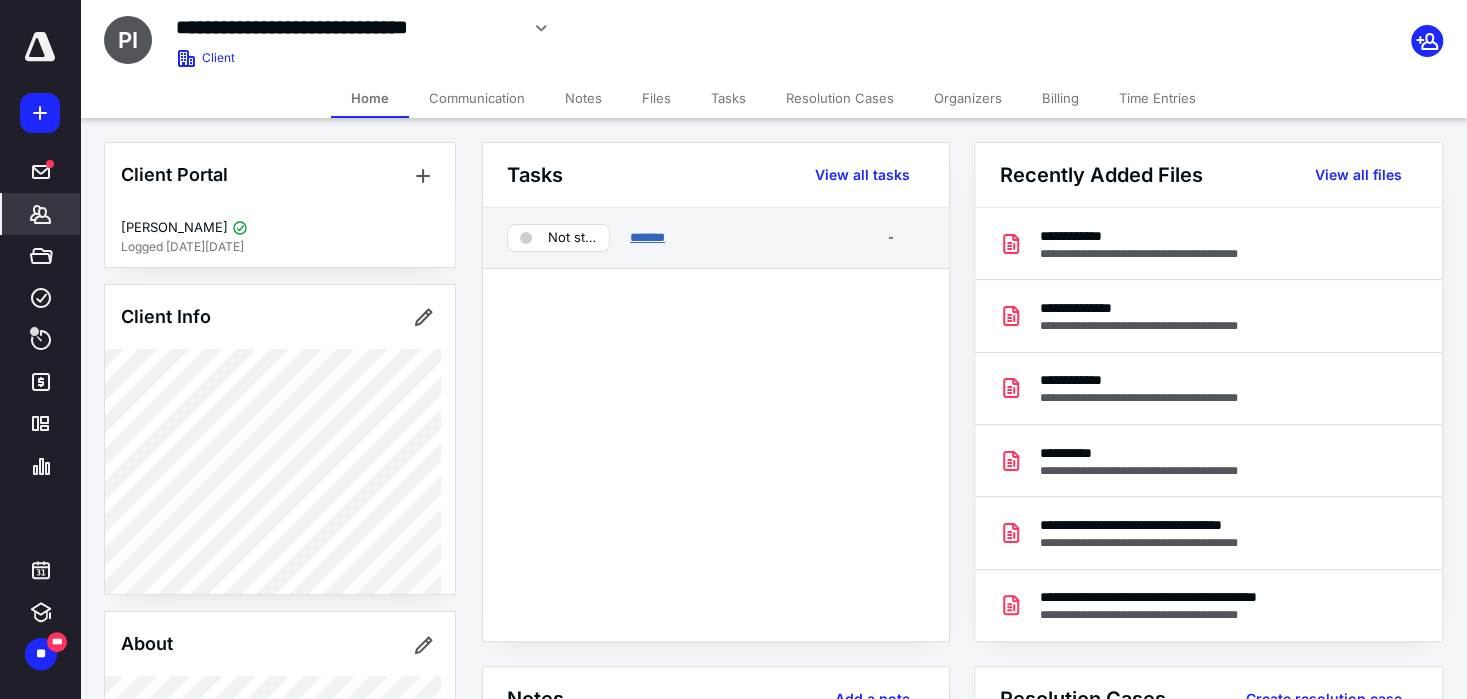 click on "*******" at bounding box center (647, 237) 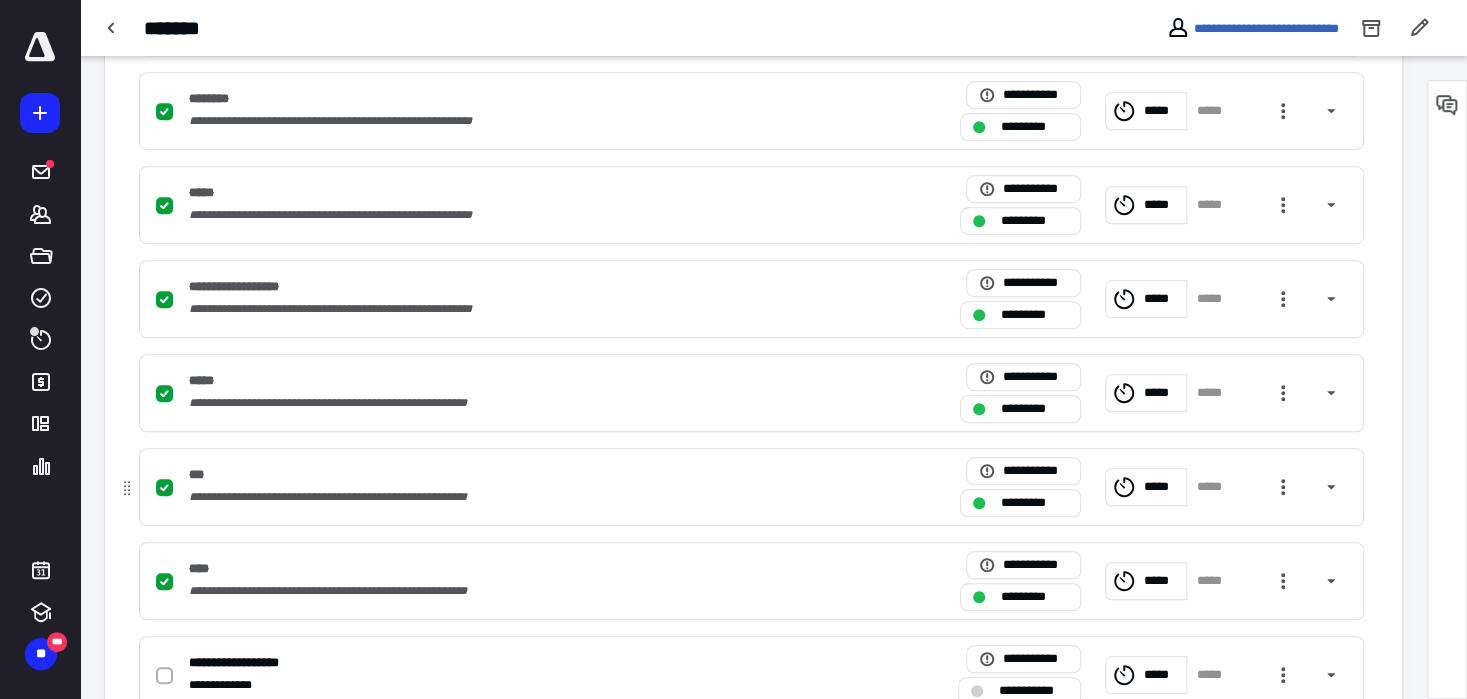 scroll, scrollTop: 900, scrollLeft: 0, axis: vertical 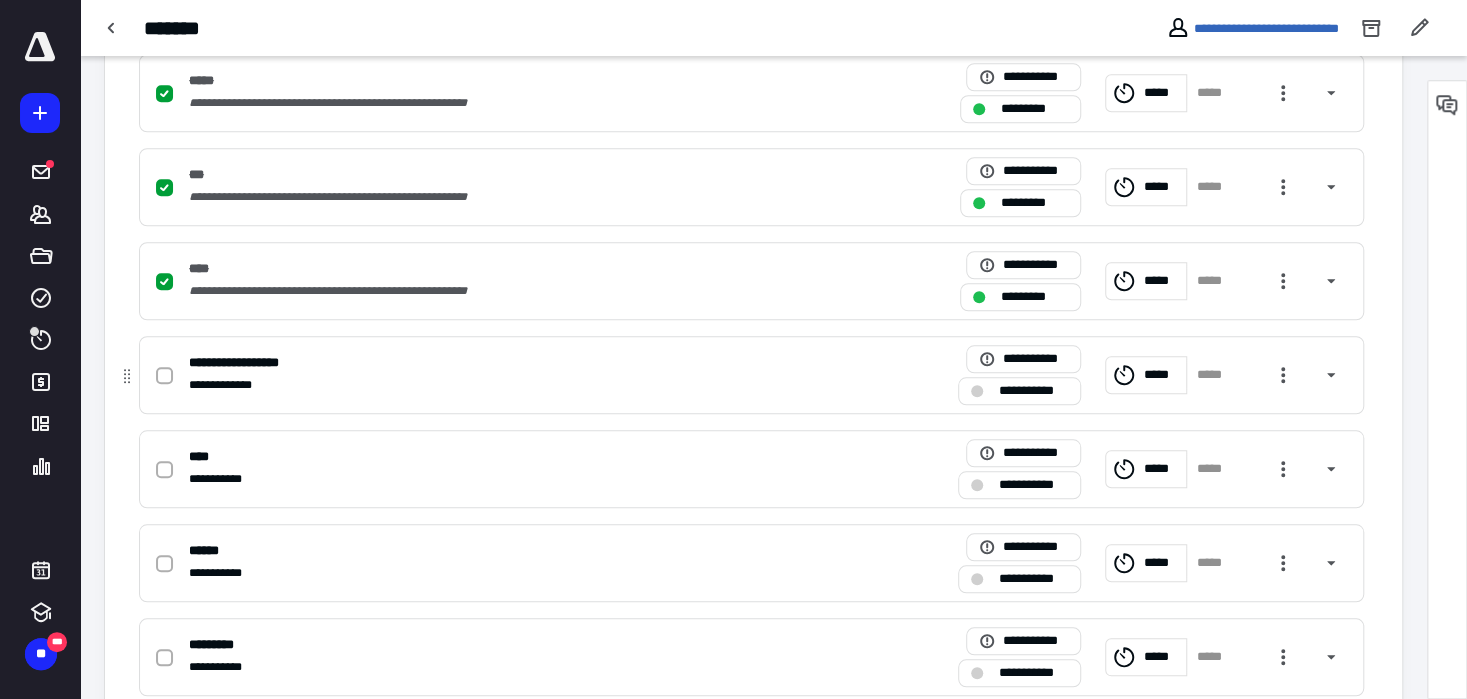 click 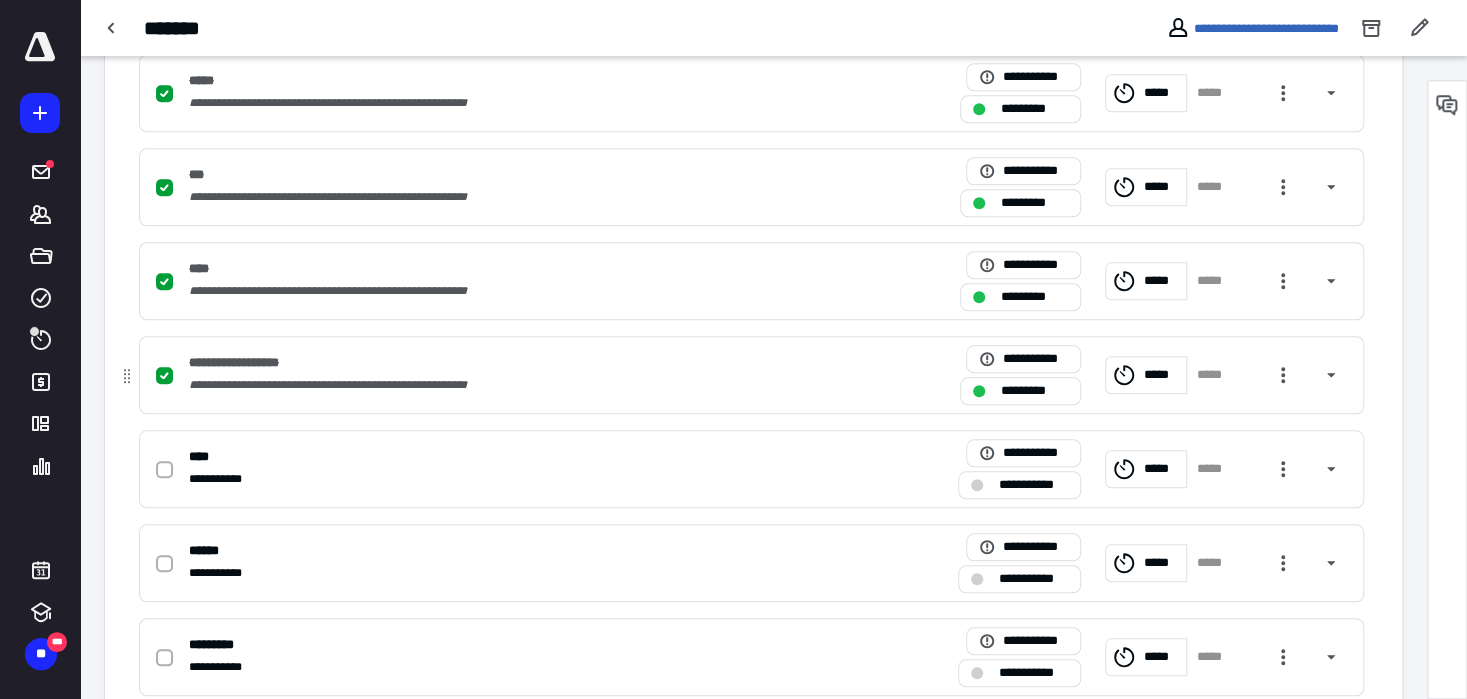 click on "*****" at bounding box center (1162, 374) 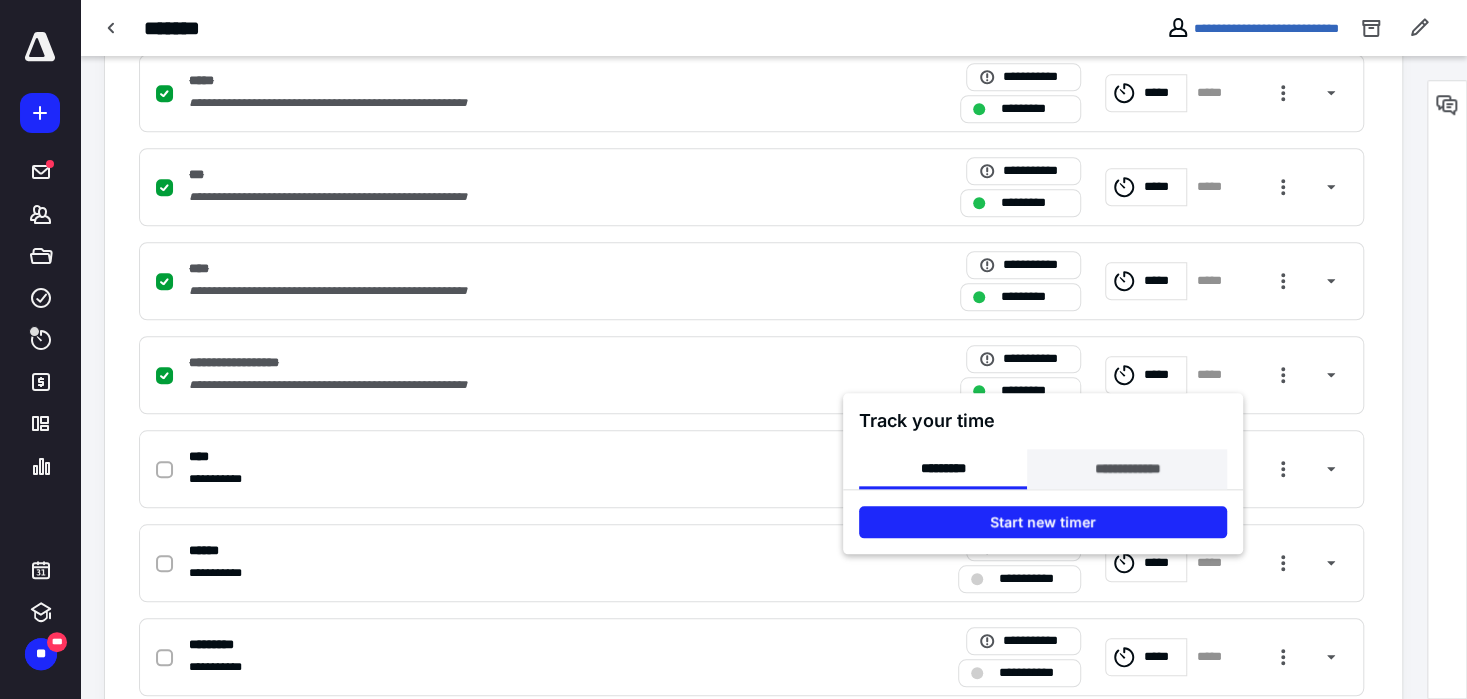 click on "**********" at bounding box center [1126, 469] 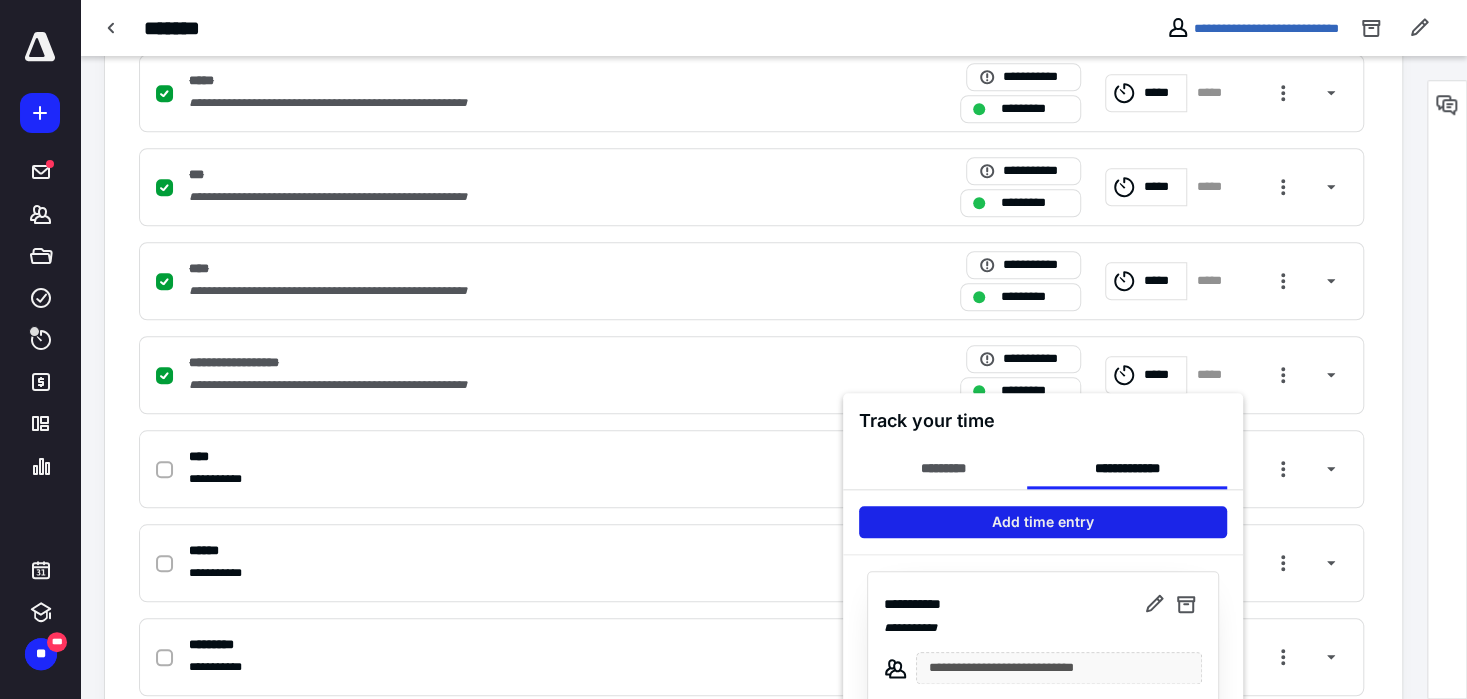 click on "Add time entry" at bounding box center [1043, 522] 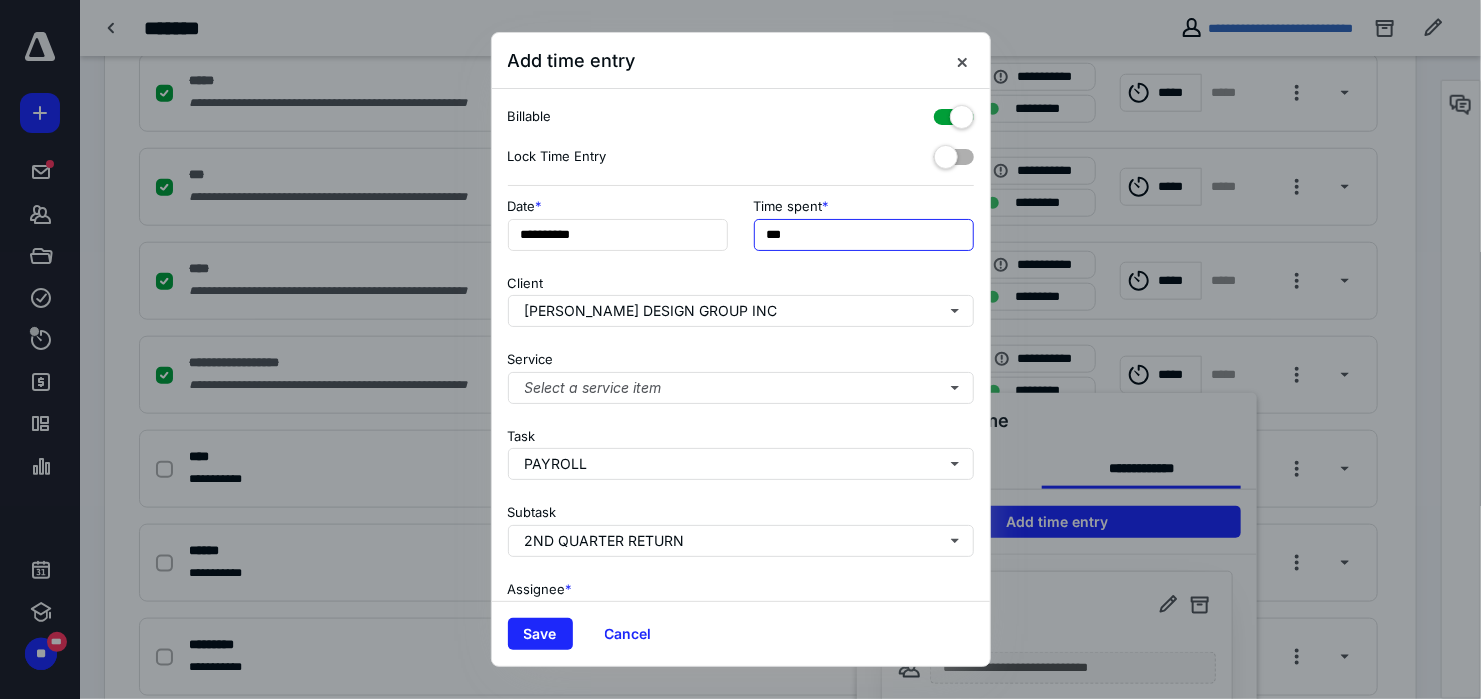 drag, startPoint x: 813, startPoint y: 245, endPoint x: 738, endPoint y: 230, distance: 76.48529 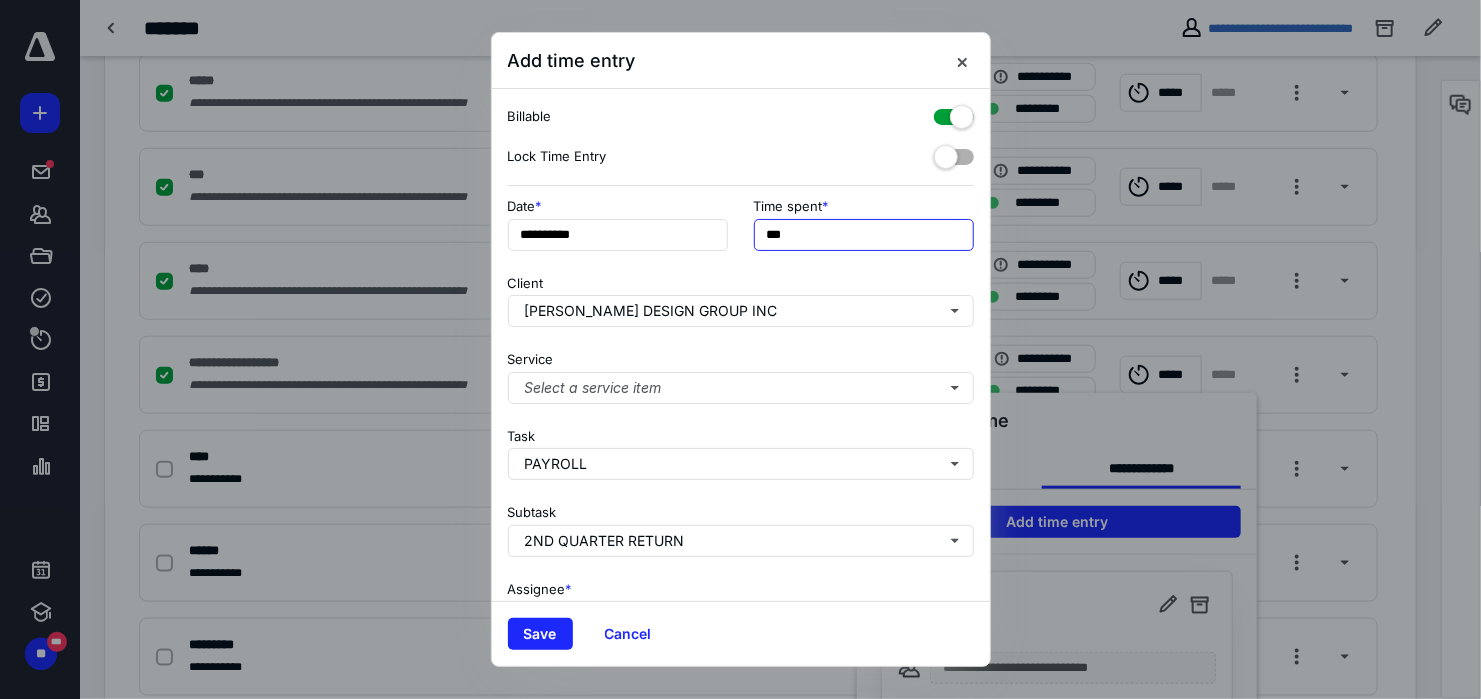 click on "**********" at bounding box center (741, 230) 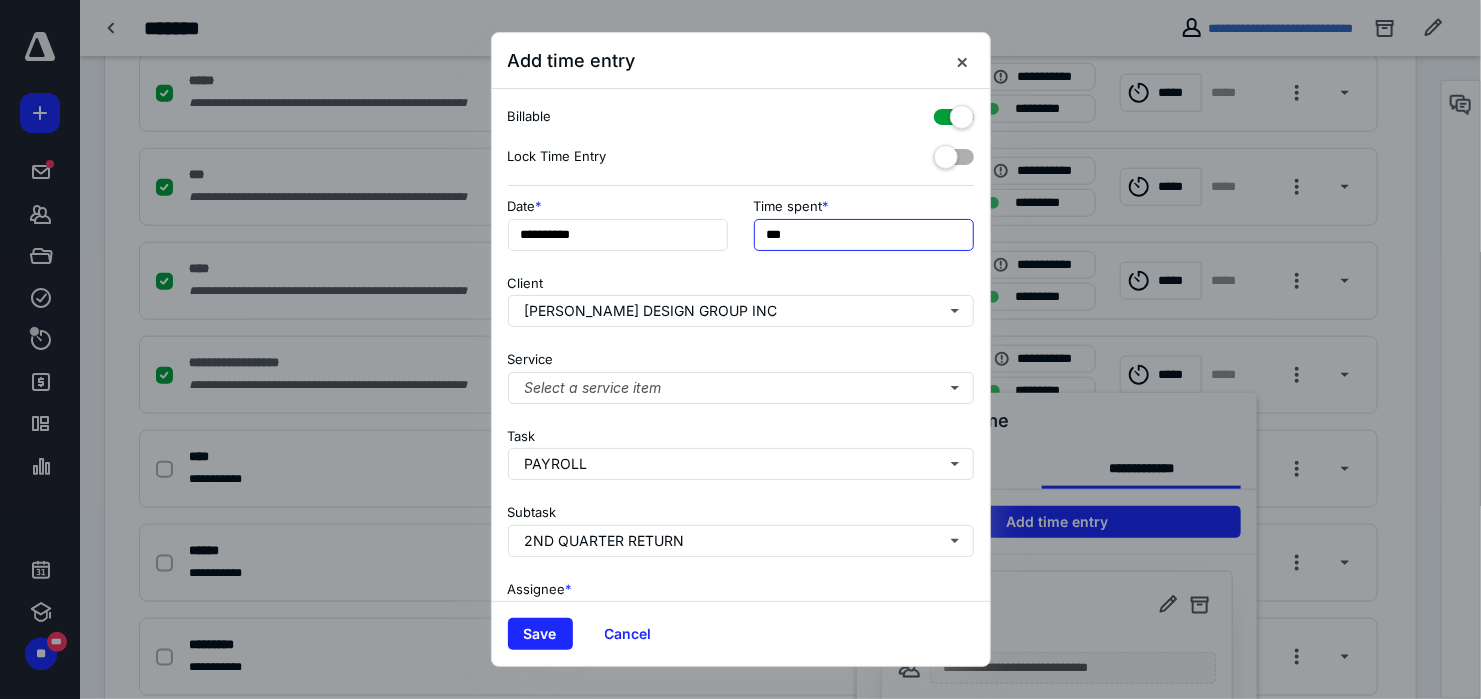 type on "***" 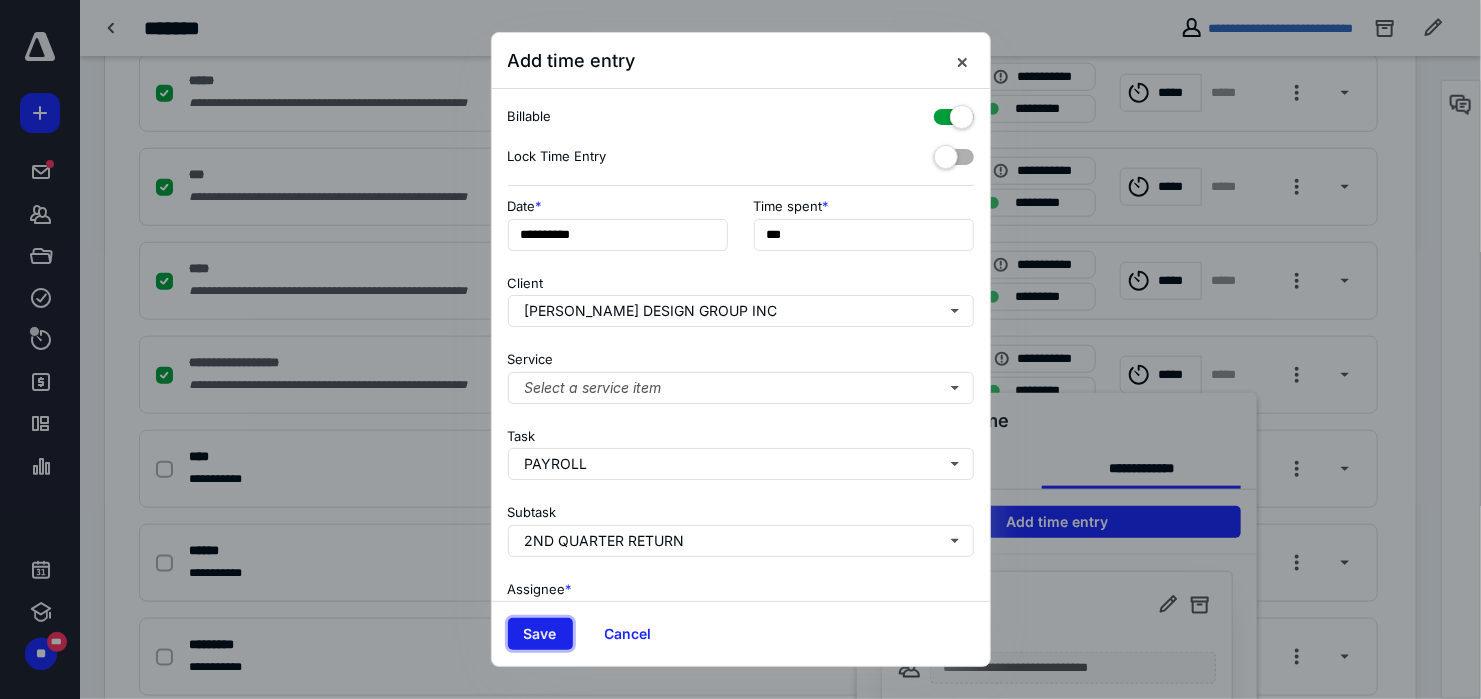 click on "Save" at bounding box center [540, 634] 